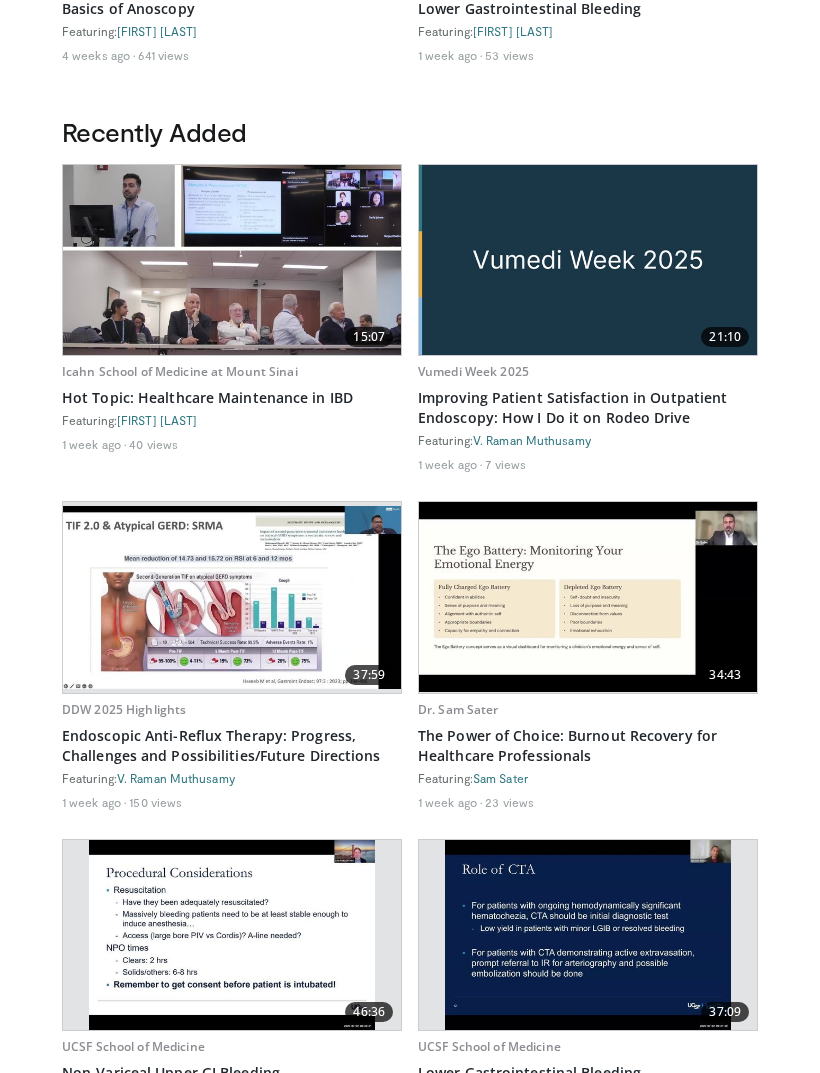scroll, scrollTop: 874, scrollLeft: 0, axis: vertical 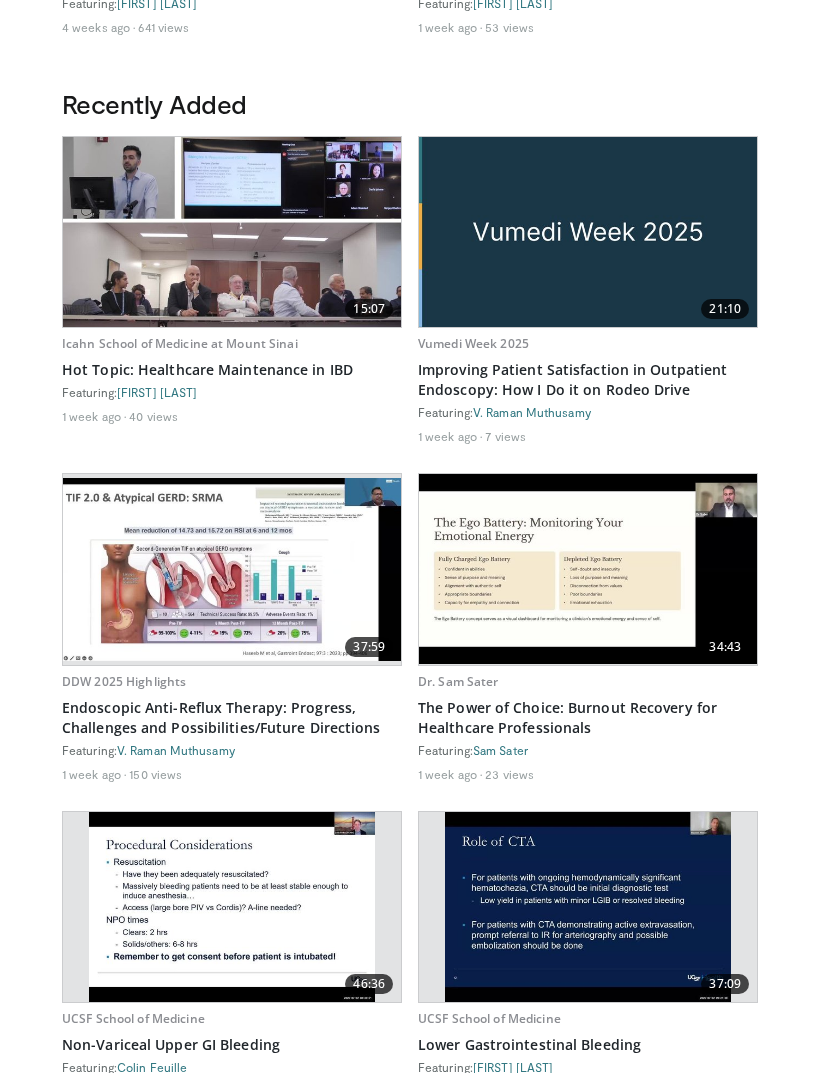 click at bounding box center (588, 233) 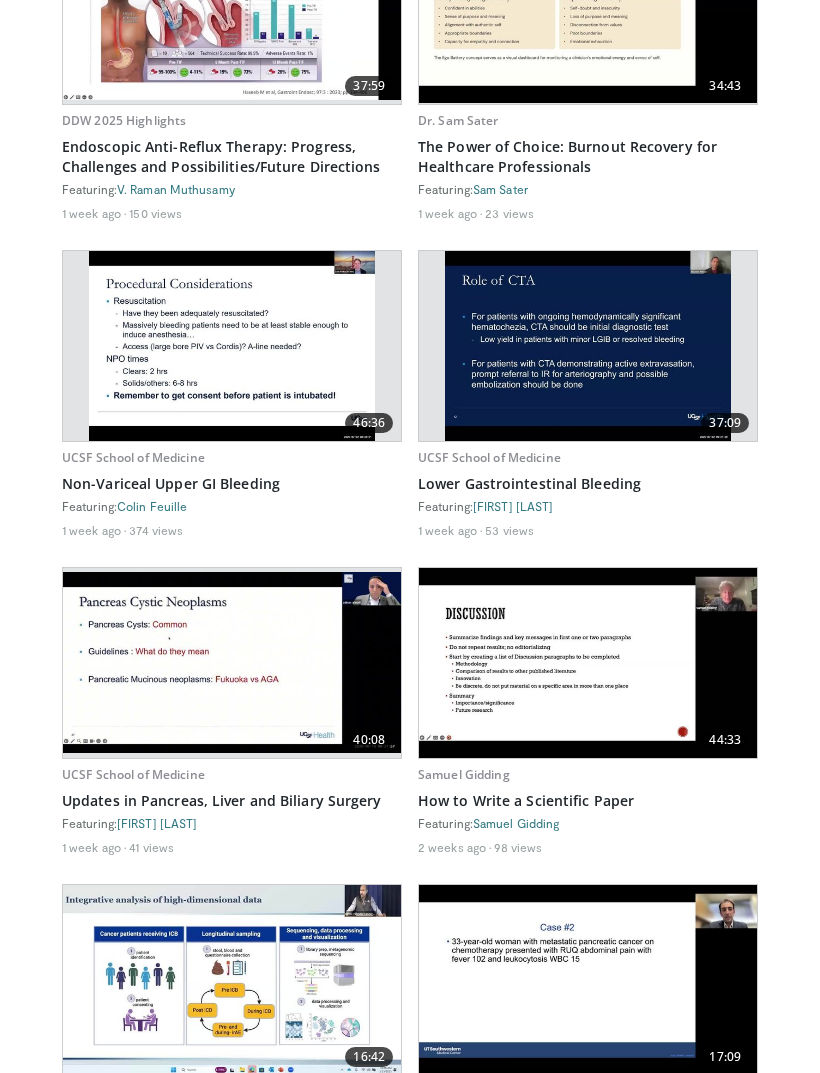 scroll, scrollTop: 1443, scrollLeft: 0, axis: vertical 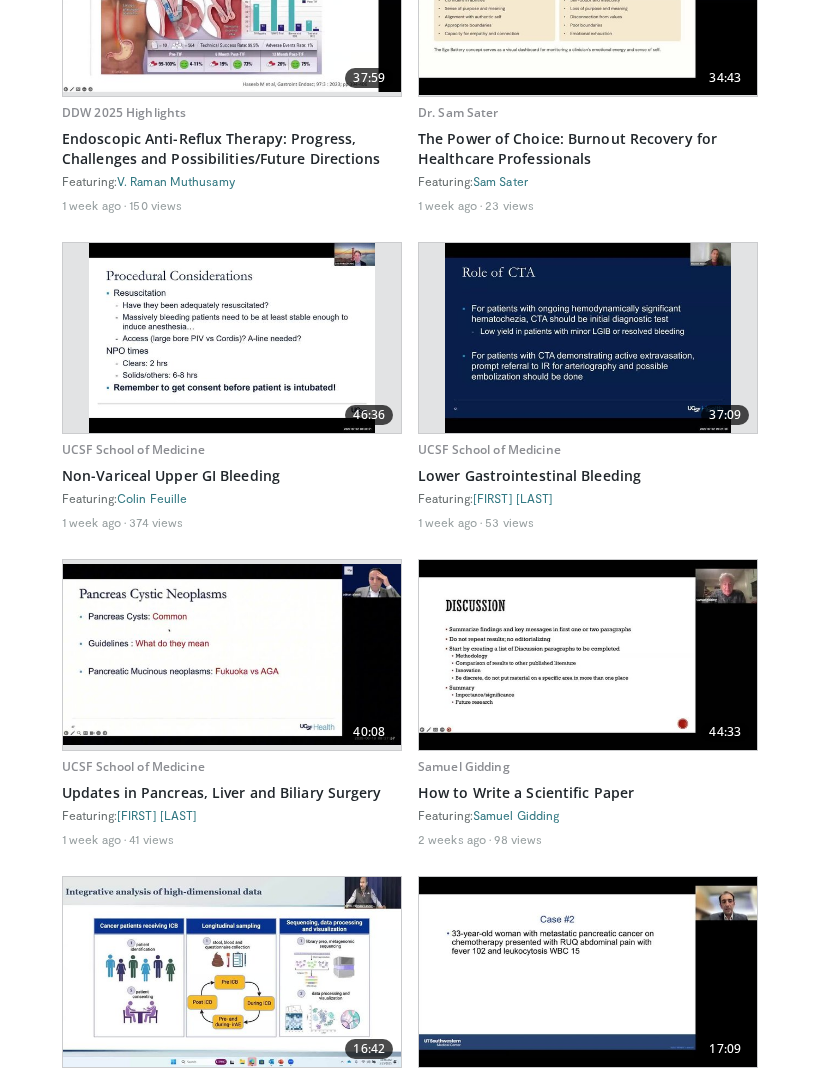 click at bounding box center [587, 339] 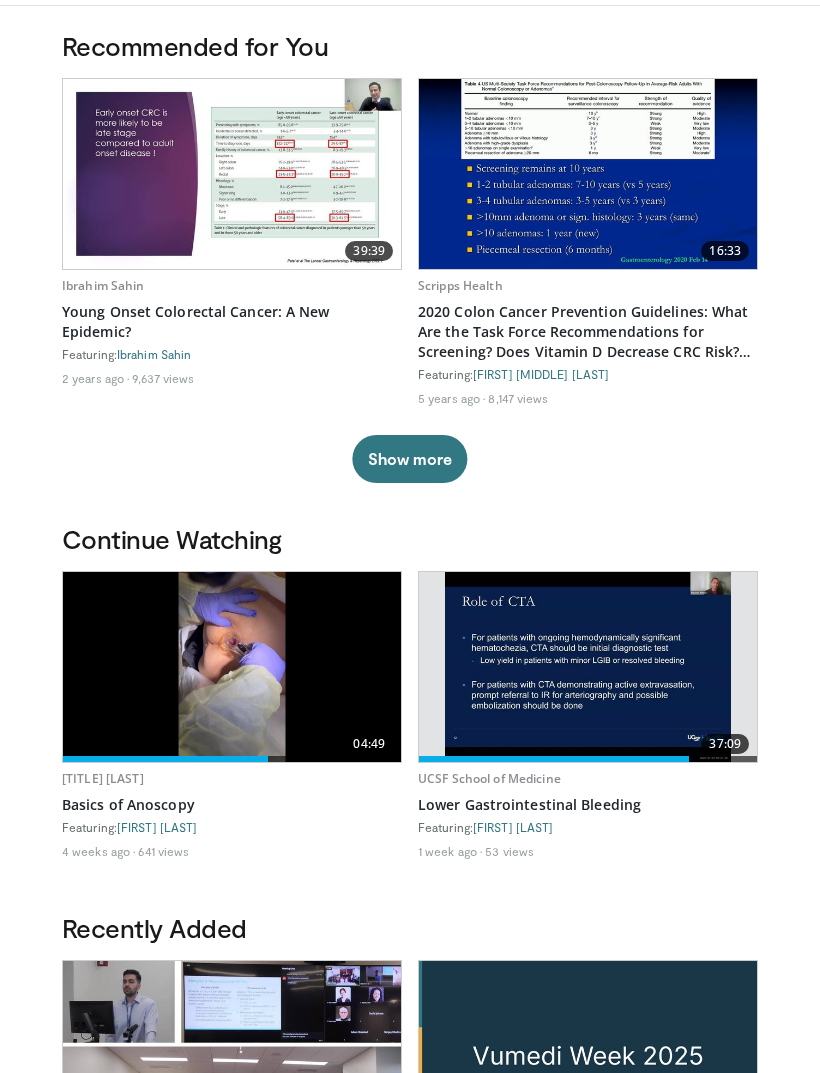 scroll, scrollTop: 0, scrollLeft: 0, axis: both 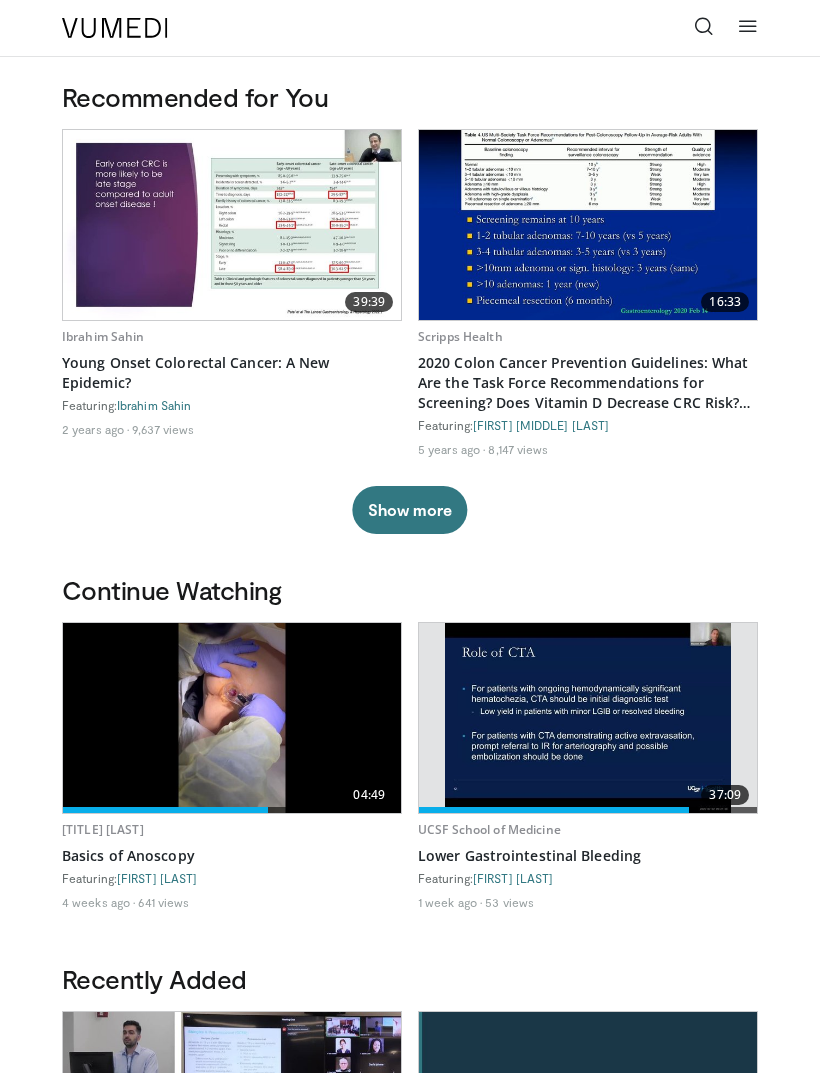 click at bounding box center [704, 28] 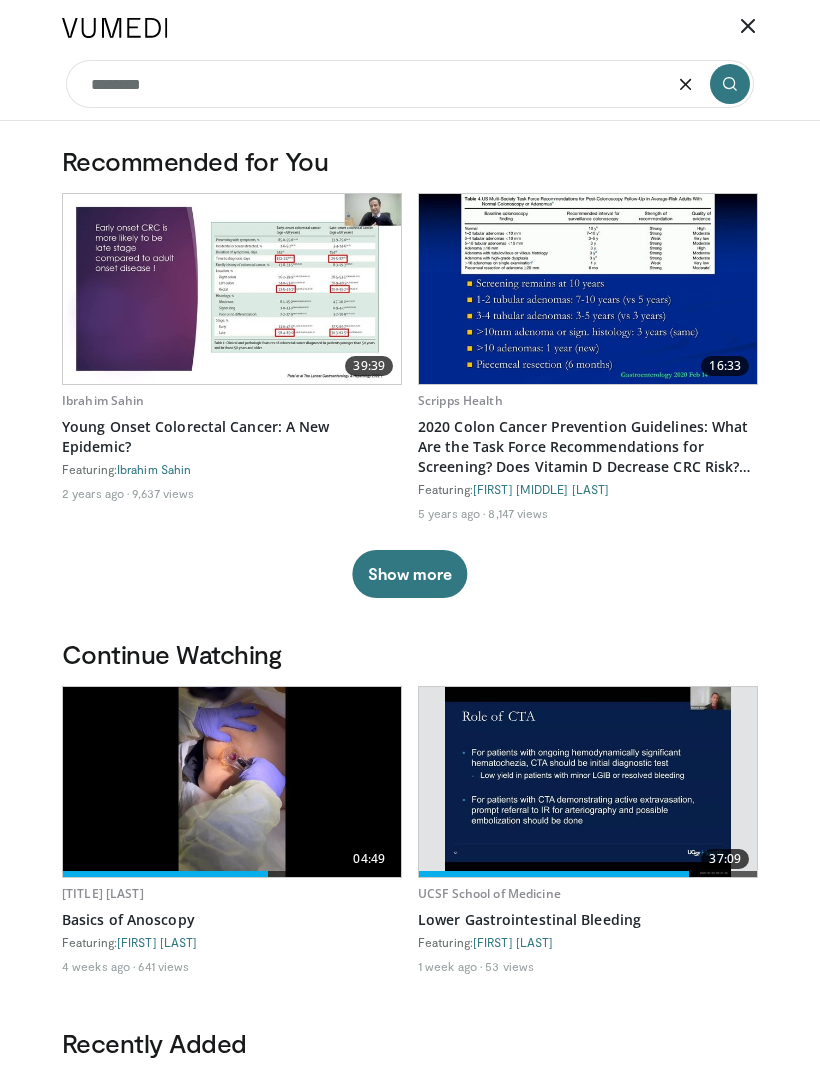 type on "********" 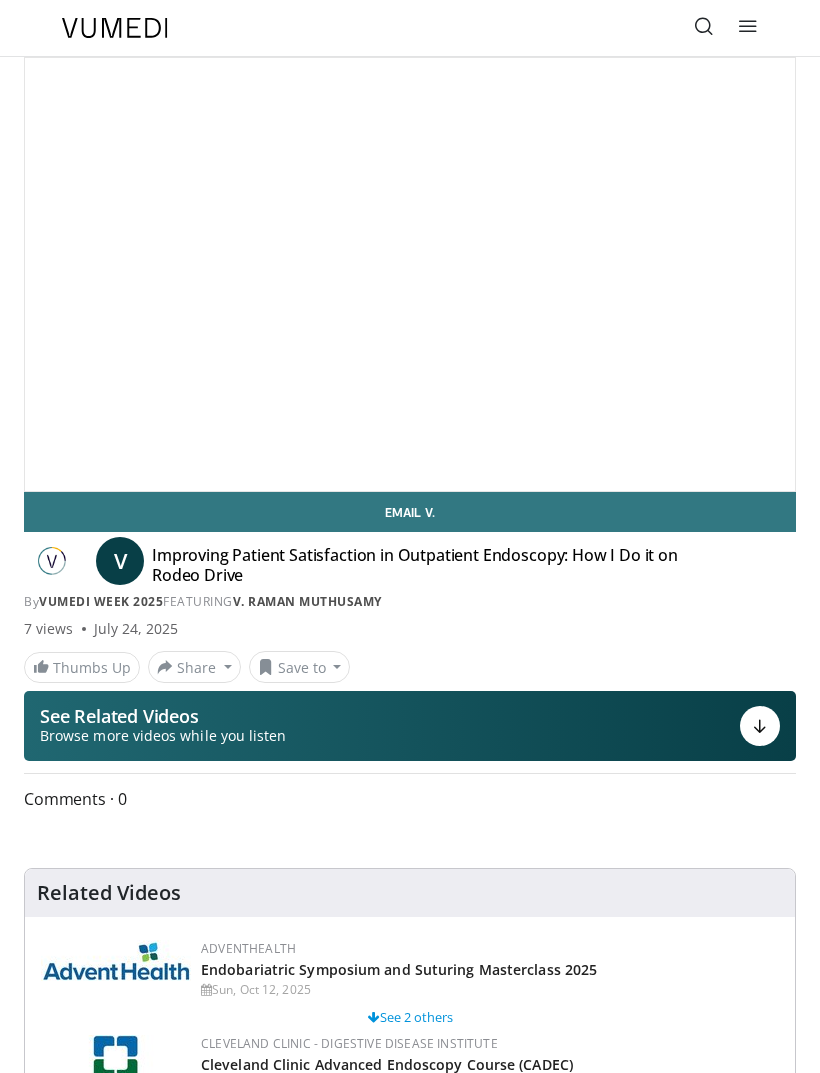 scroll, scrollTop: 0, scrollLeft: 0, axis: both 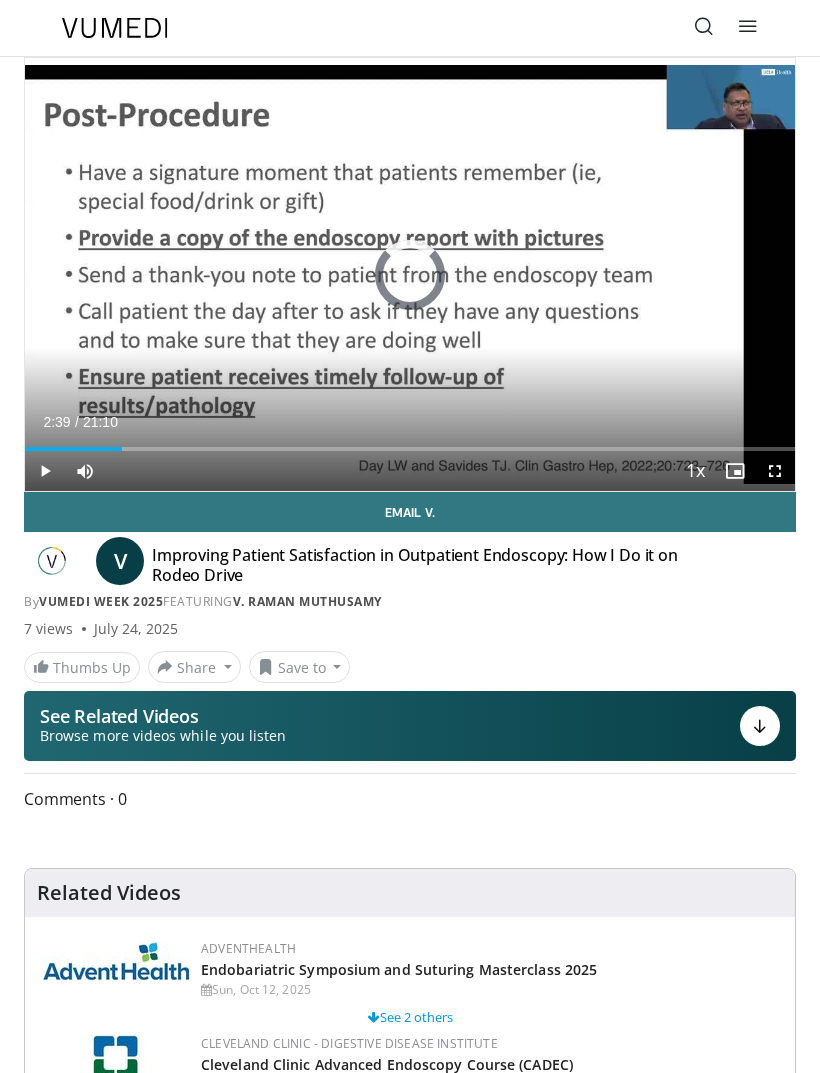 click on "Loaded :  8.58%" at bounding box center (410, 441) 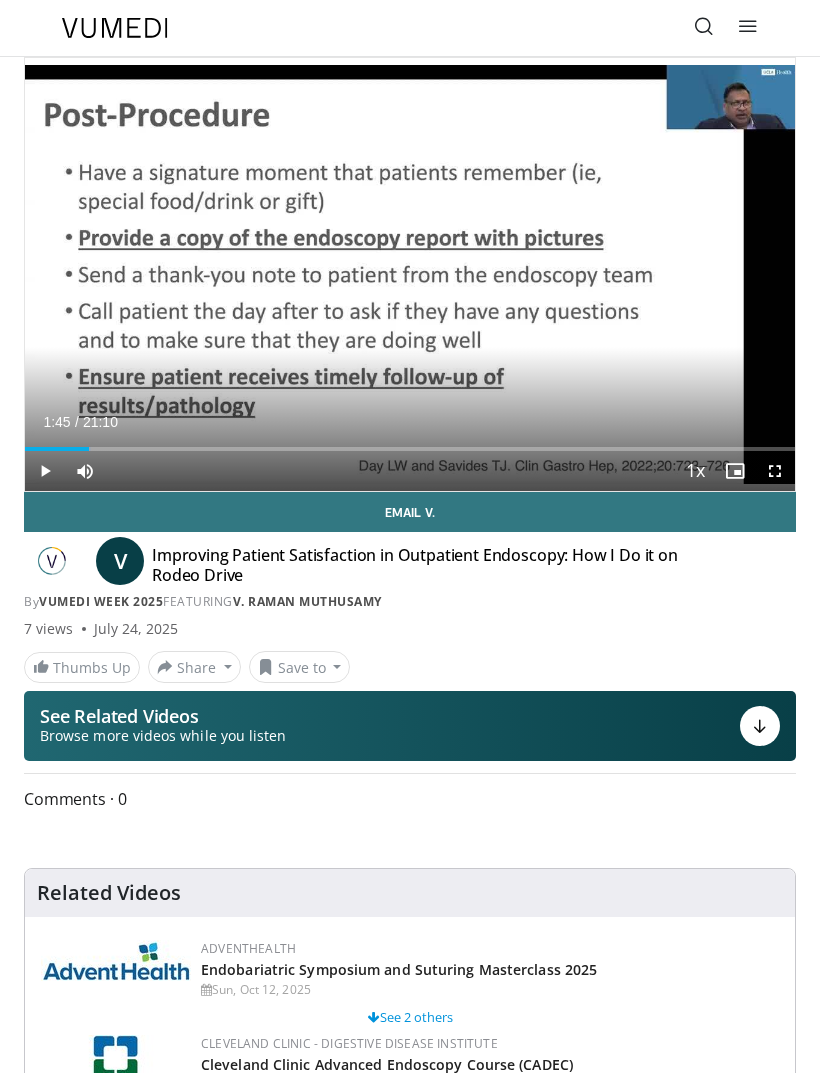 click on "Loaded :  8.58%" at bounding box center [410, 449] 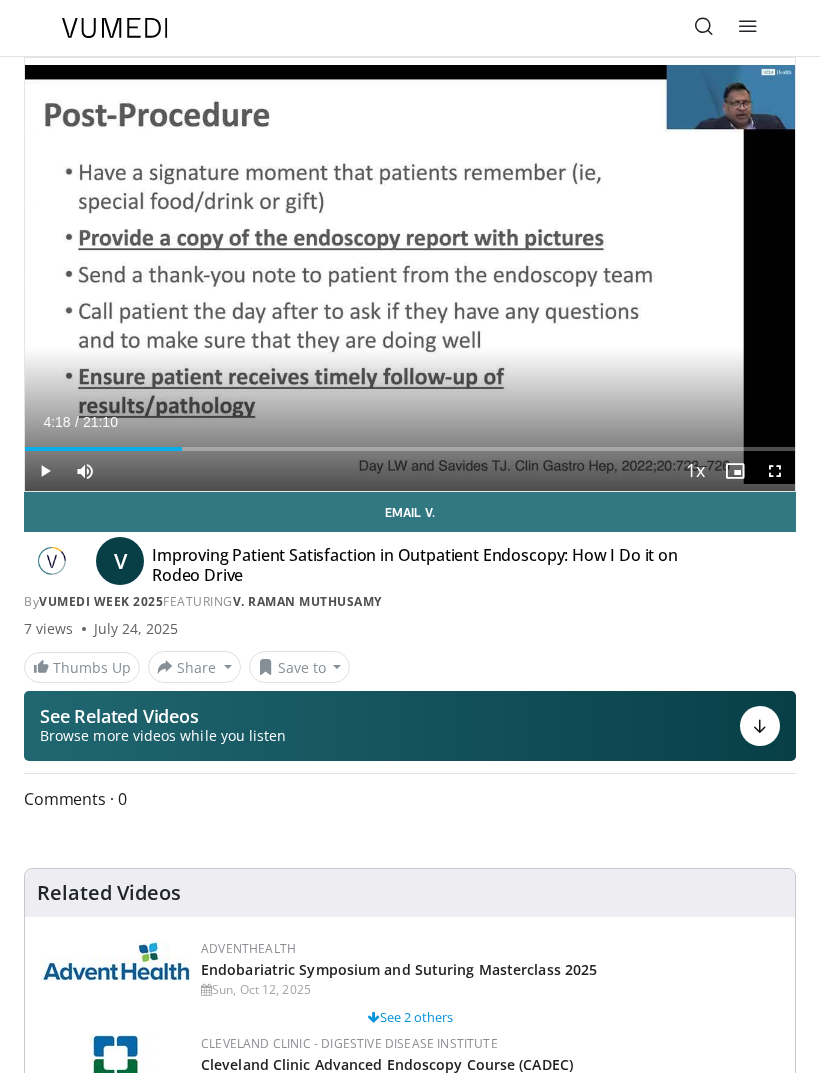 click at bounding box center (103, 449) 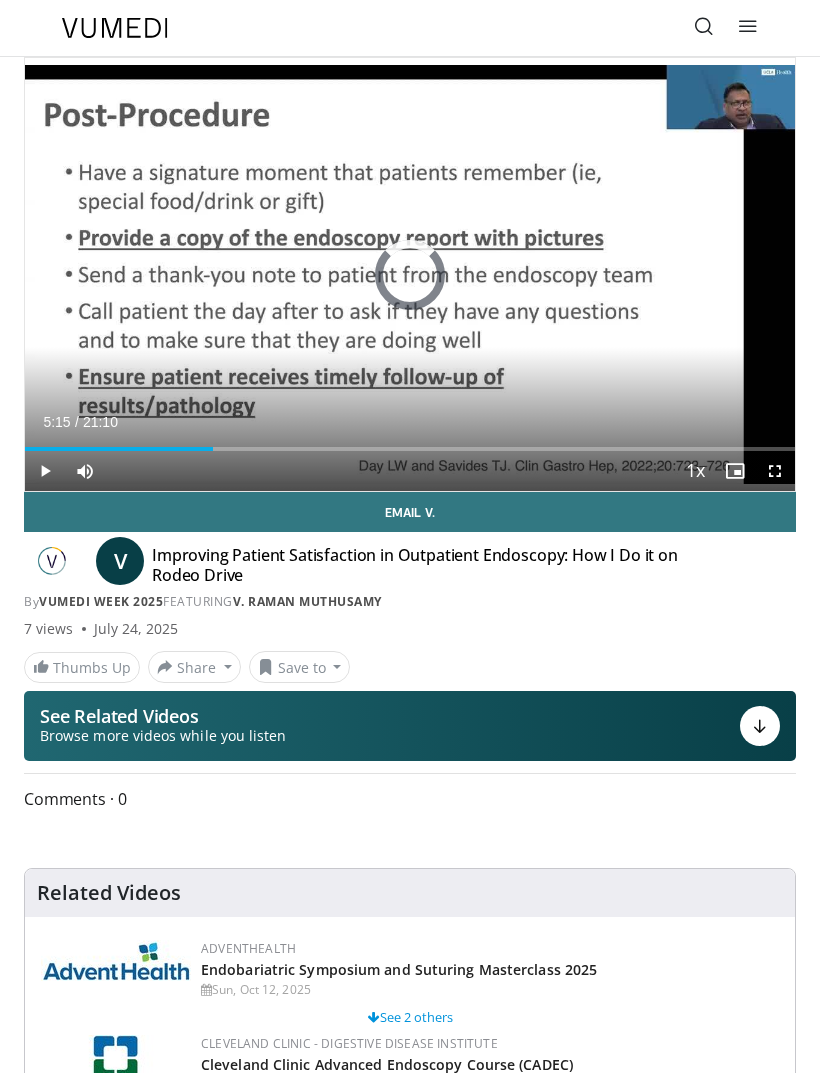 click at bounding box center (119, 449) 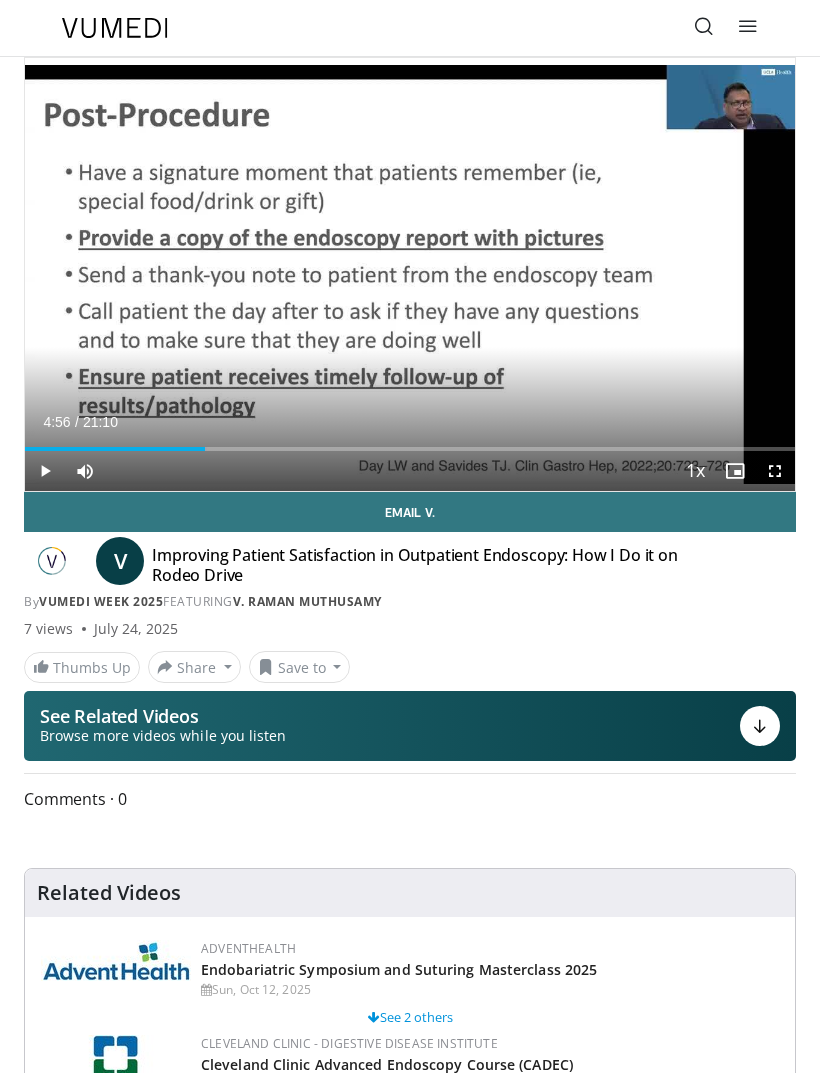 click on "Loaded :  23.62%" at bounding box center [410, 449] 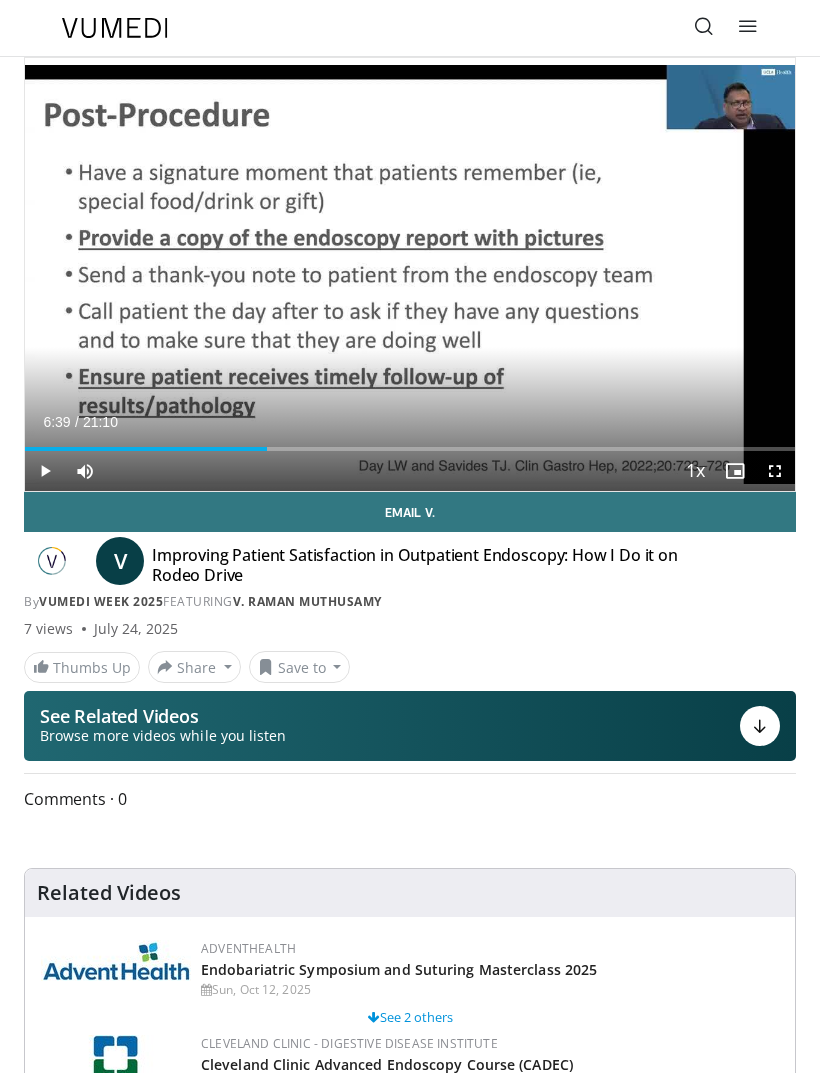 click on "Loaded :  31.23%" at bounding box center (410, 449) 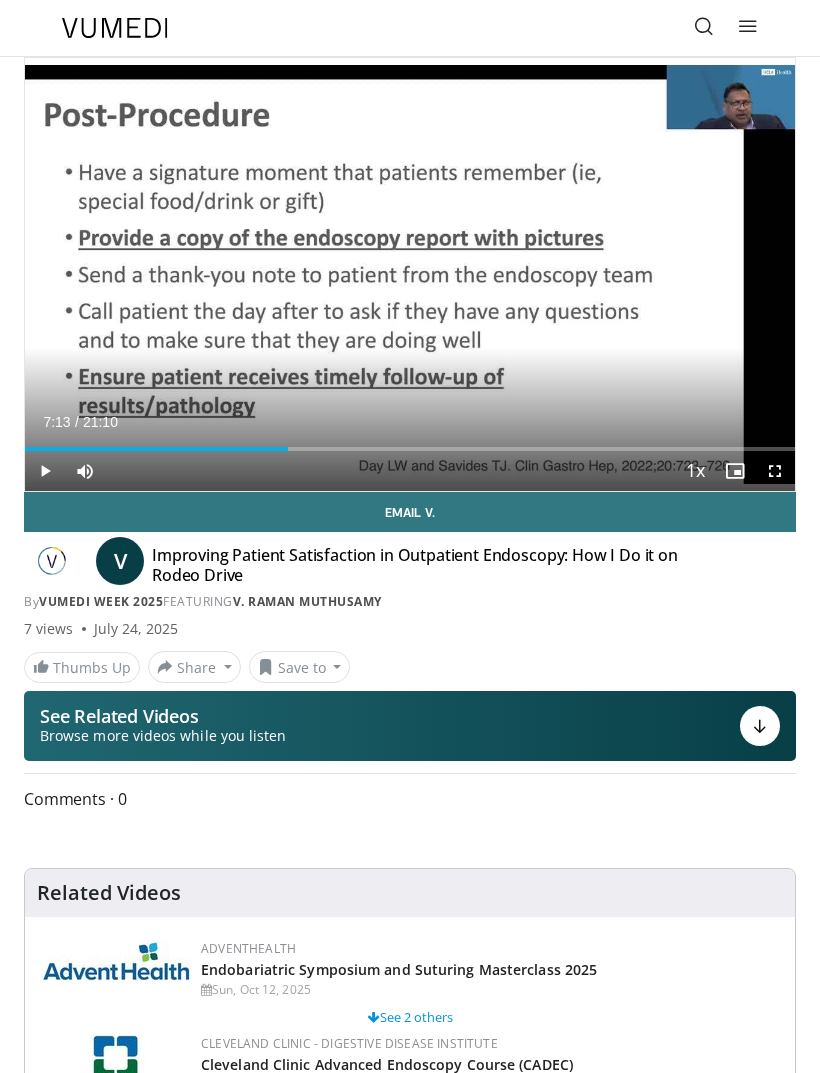 click on "Loaded :  34.35%" at bounding box center [410, 441] 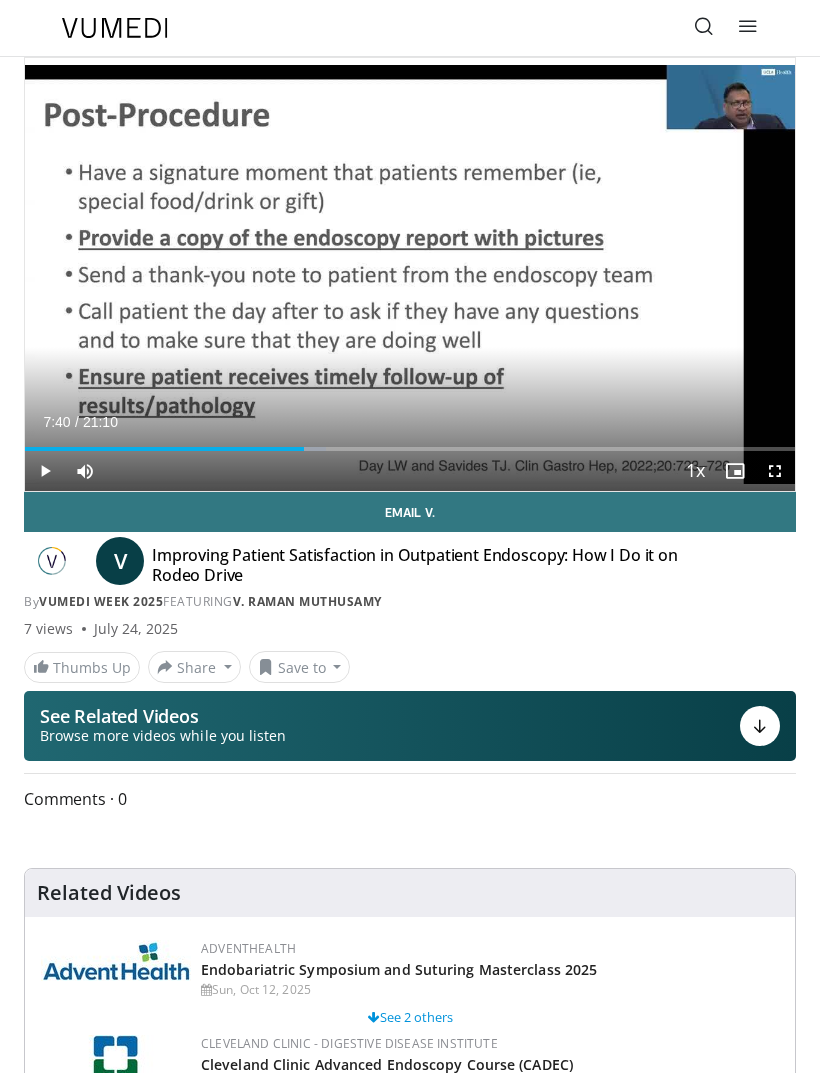 click on "Email
V." at bounding box center (410, 512) 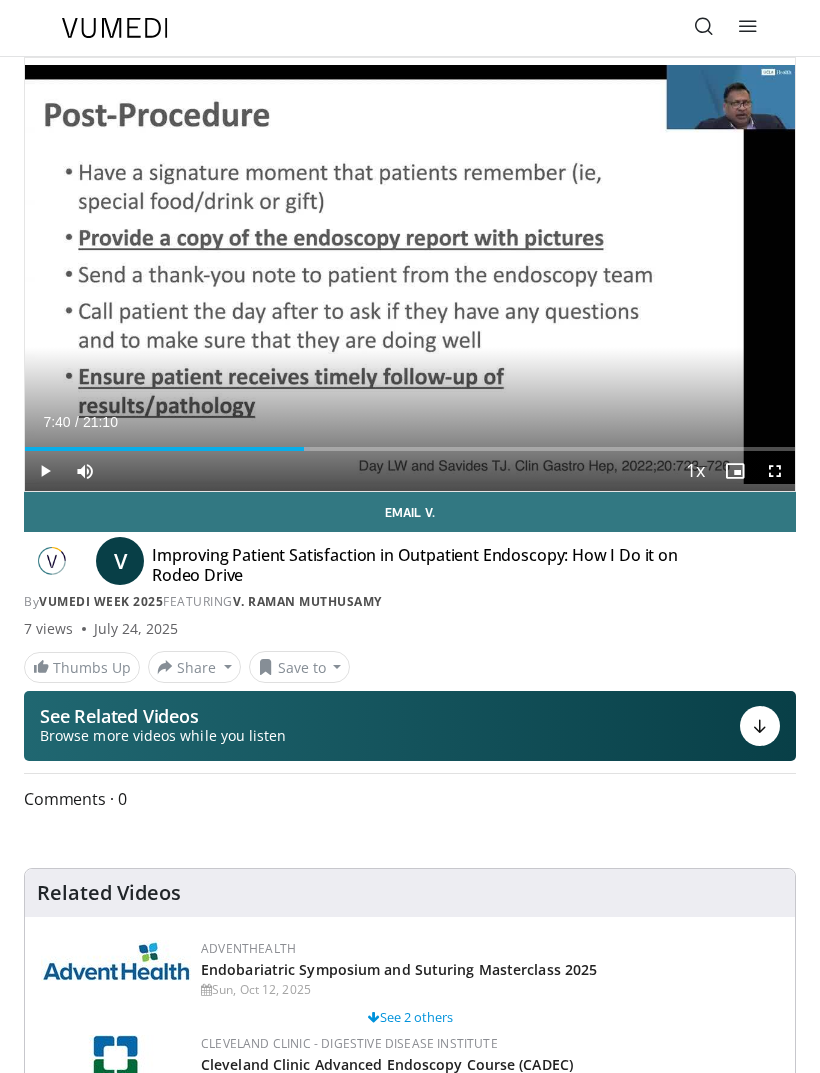 click at bounding box center [306, 449] 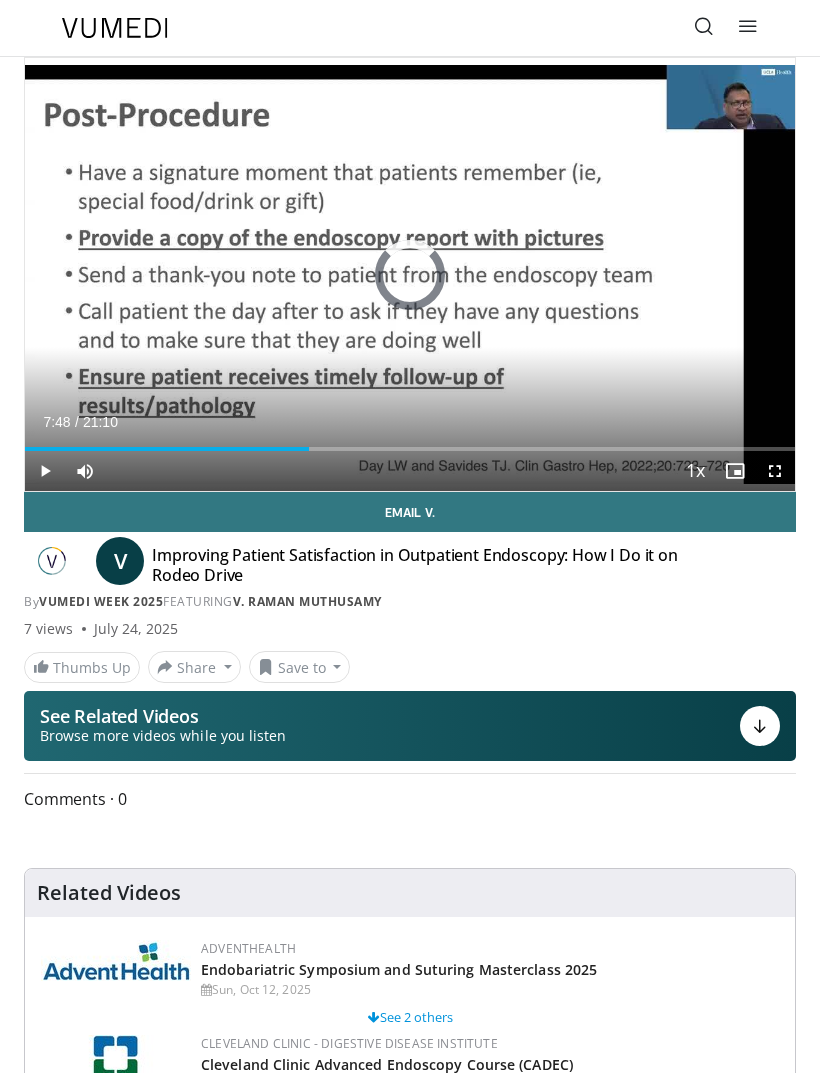 click at bounding box center (306, 449) 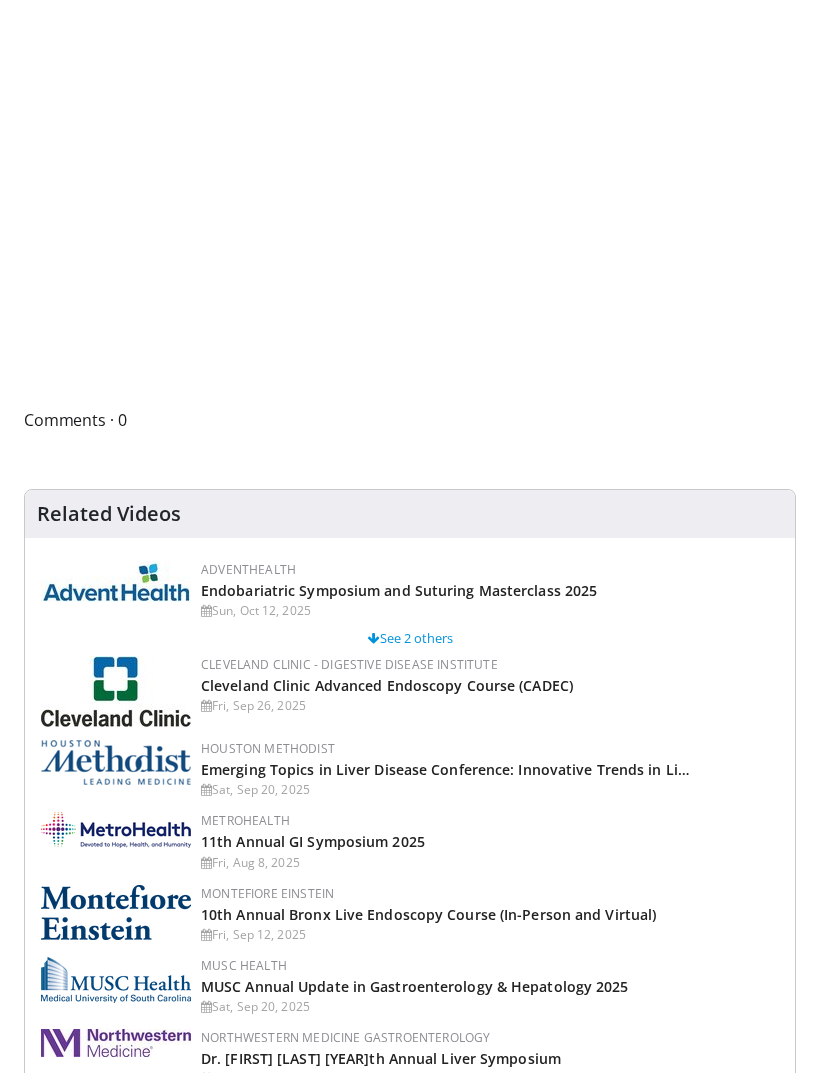 scroll, scrollTop: 0, scrollLeft: 0, axis: both 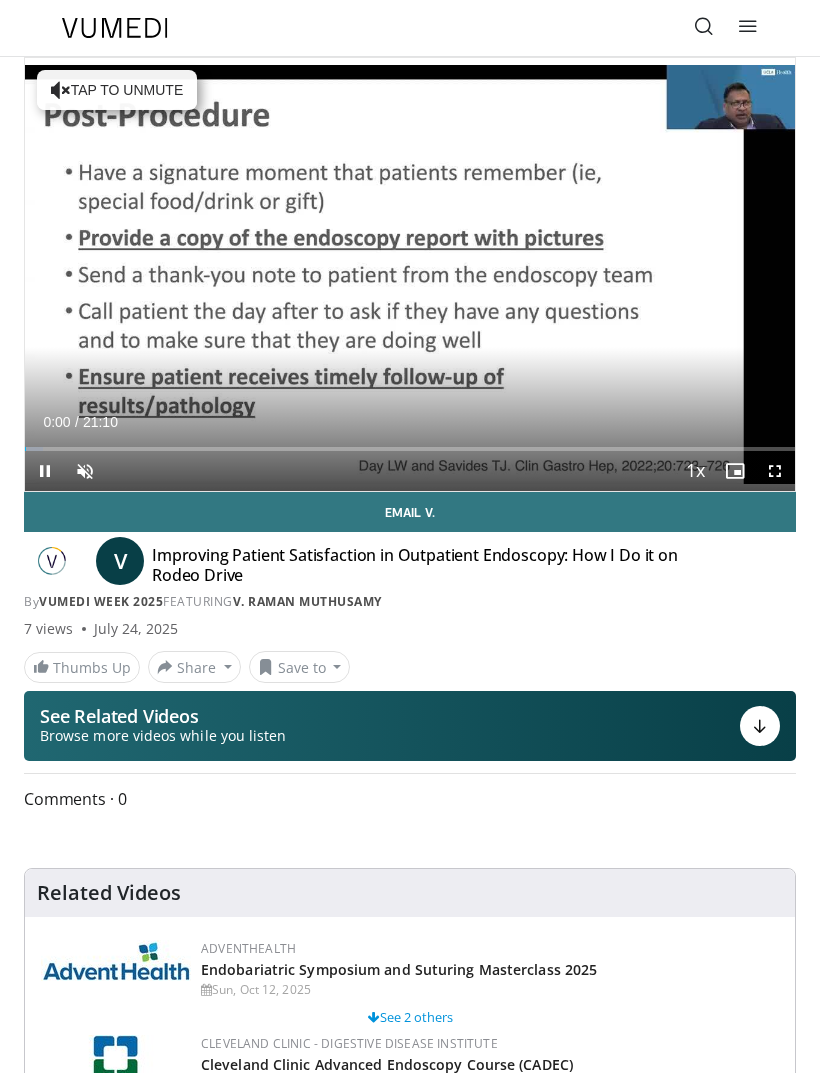 click on "Loaded :  2.32%" at bounding box center [410, 449] 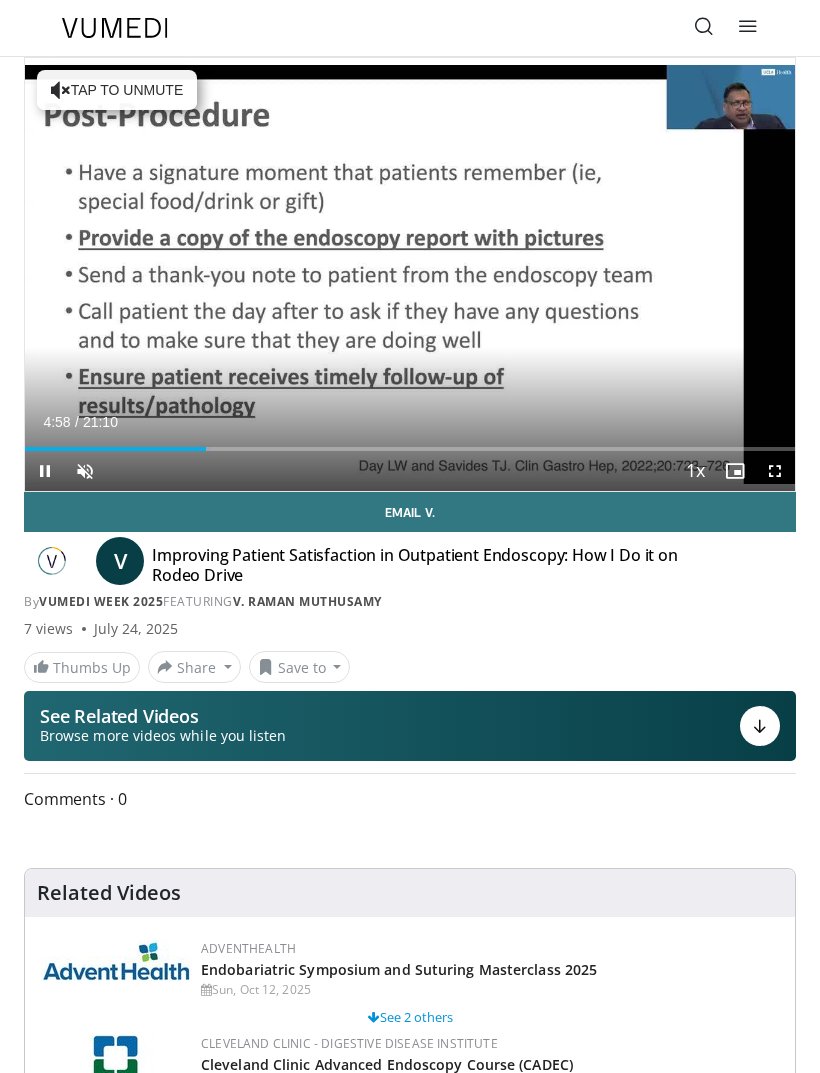 click on "Loaded :  24.19%" at bounding box center [410, 449] 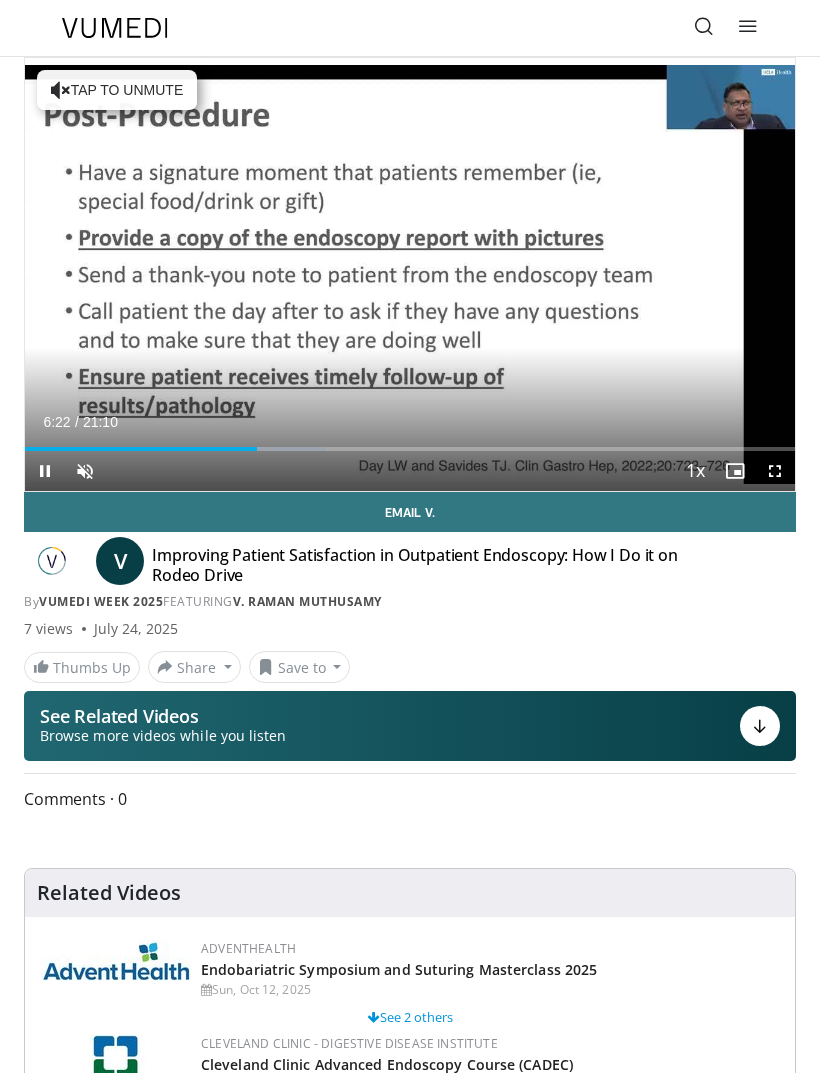 click at bounding box center (263, 449) 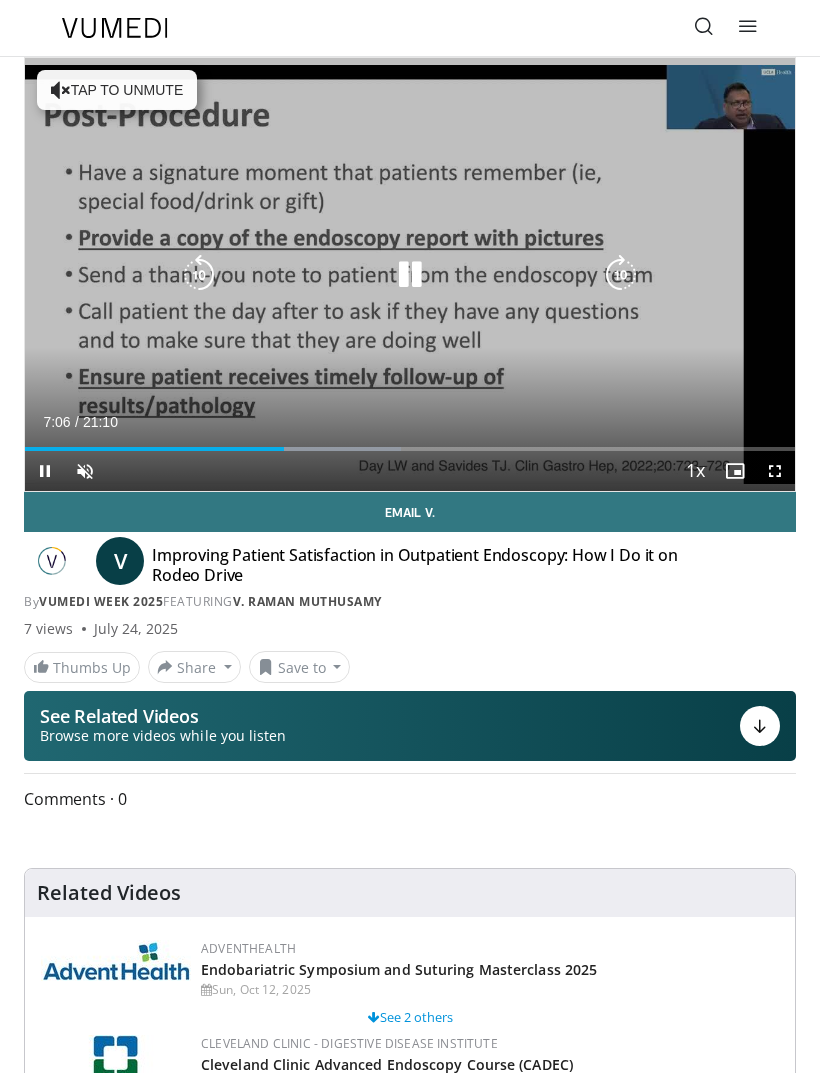 click at bounding box center (301, 449) 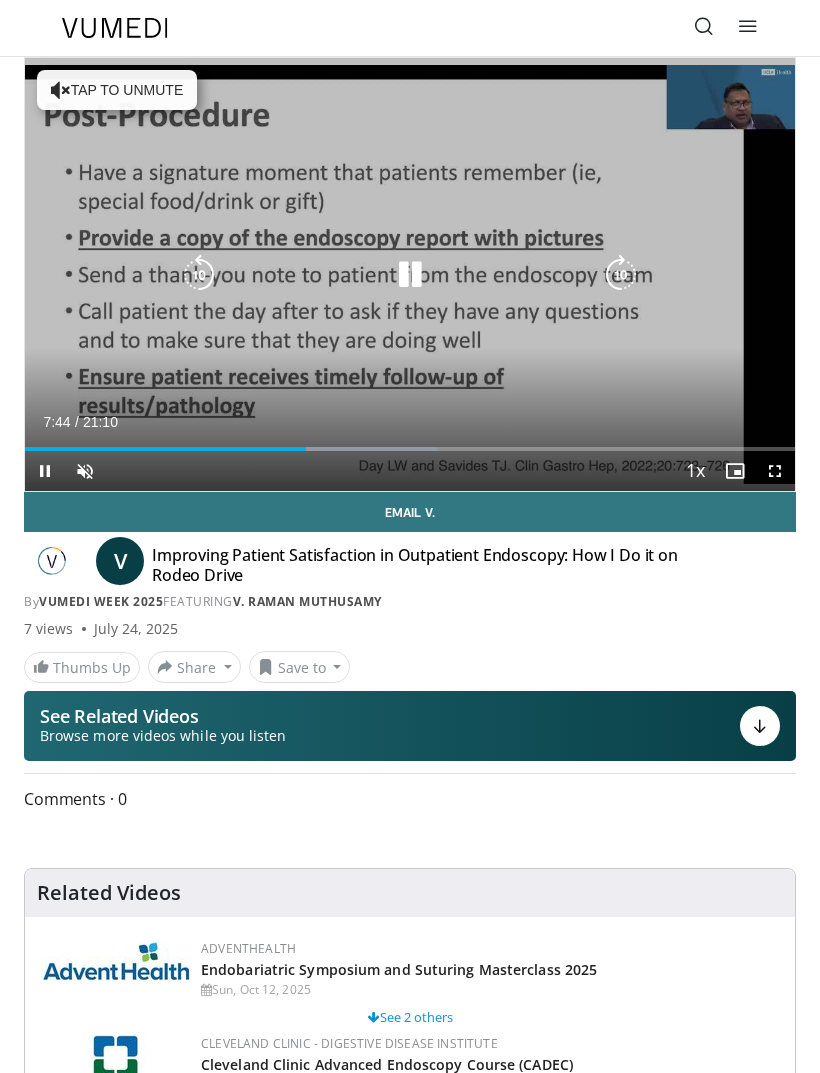 click at bounding box center [621, 275] 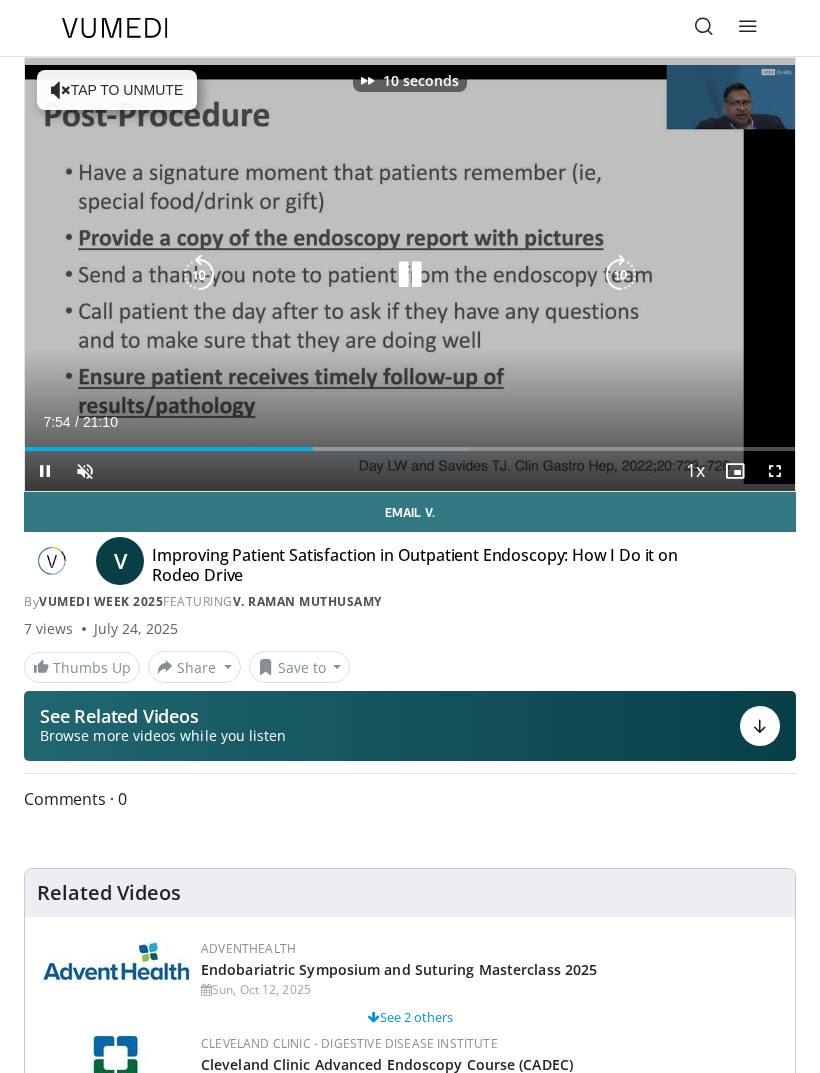 click at bounding box center (621, 275) 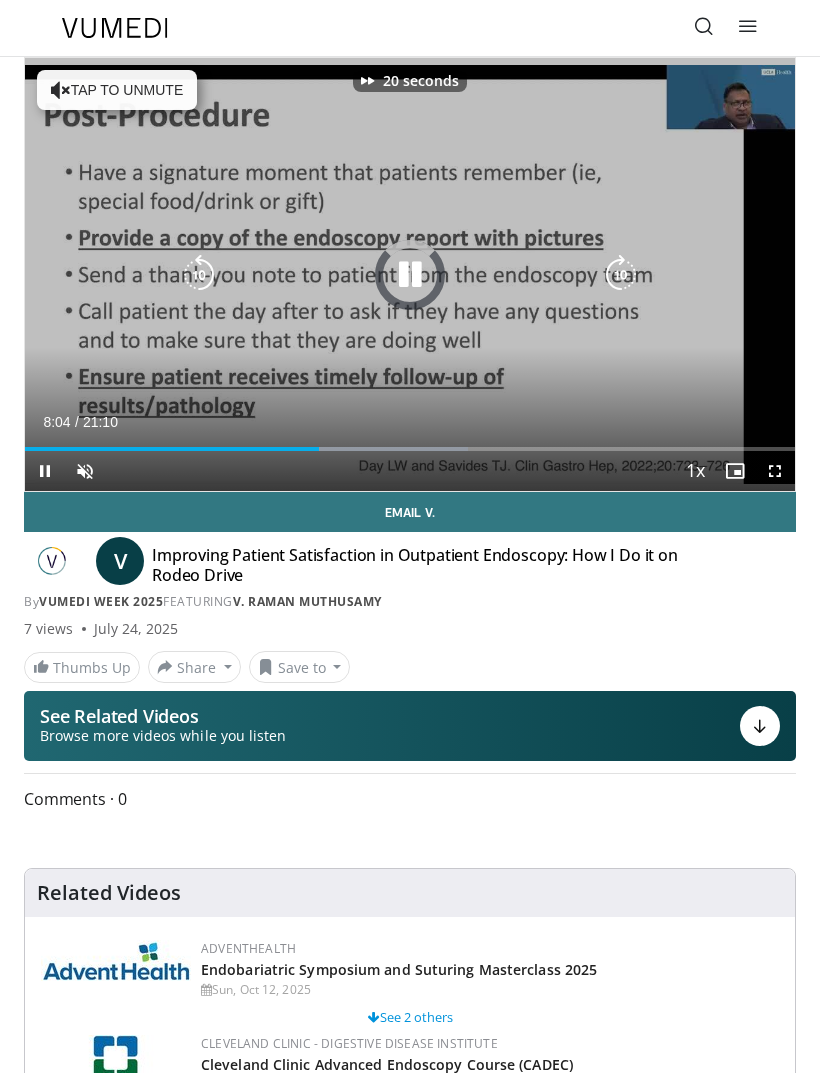 click at bounding box center (621, 275) 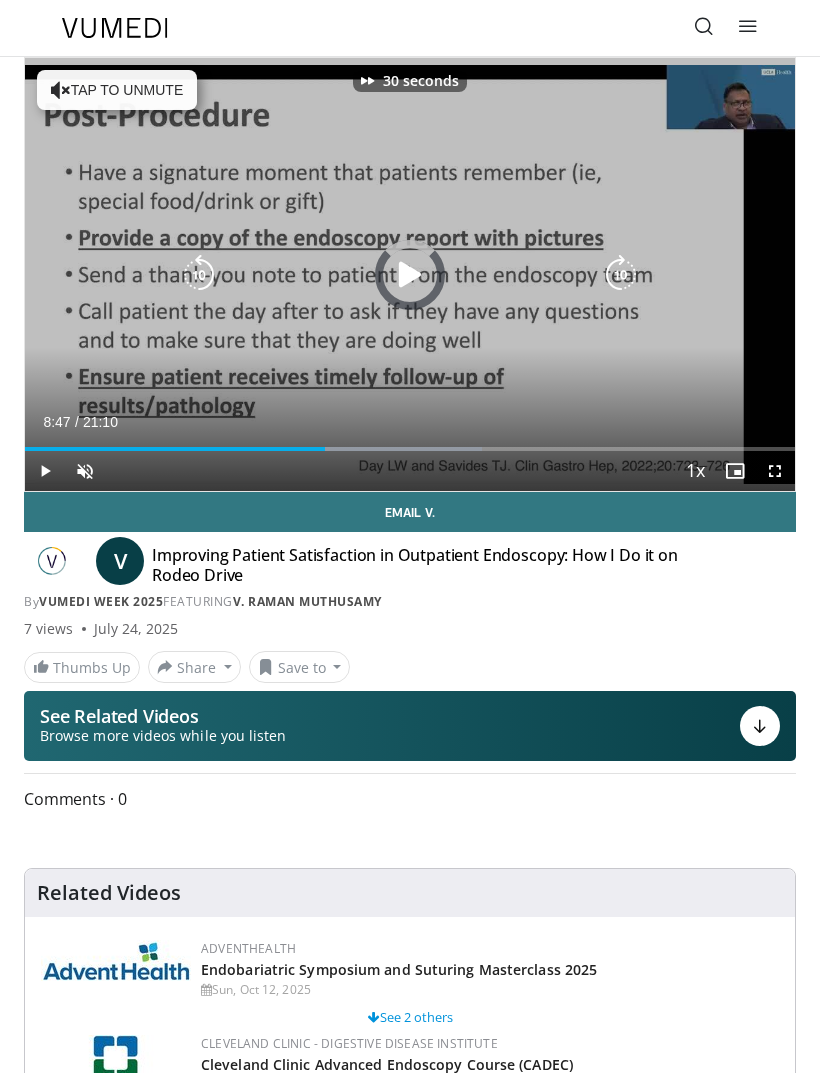 click at bounding box center (341, 449) 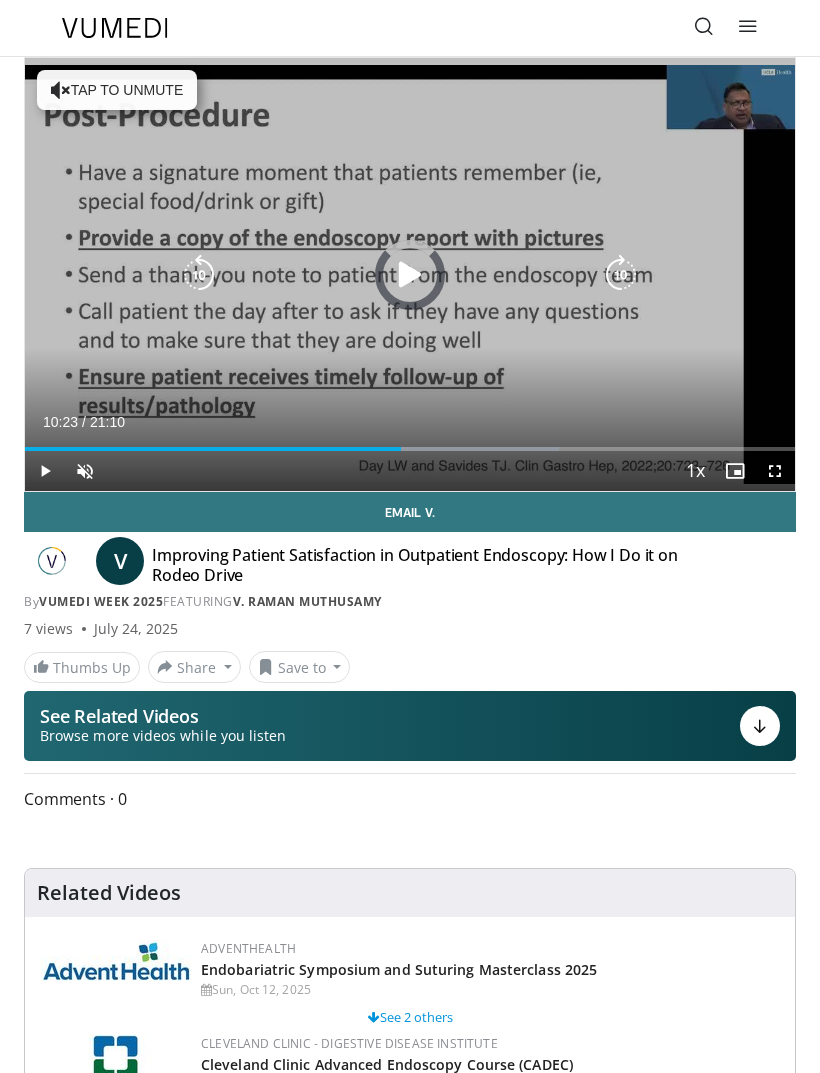 click on "Loaded :  69.29%" at bounding box center (410, 441) 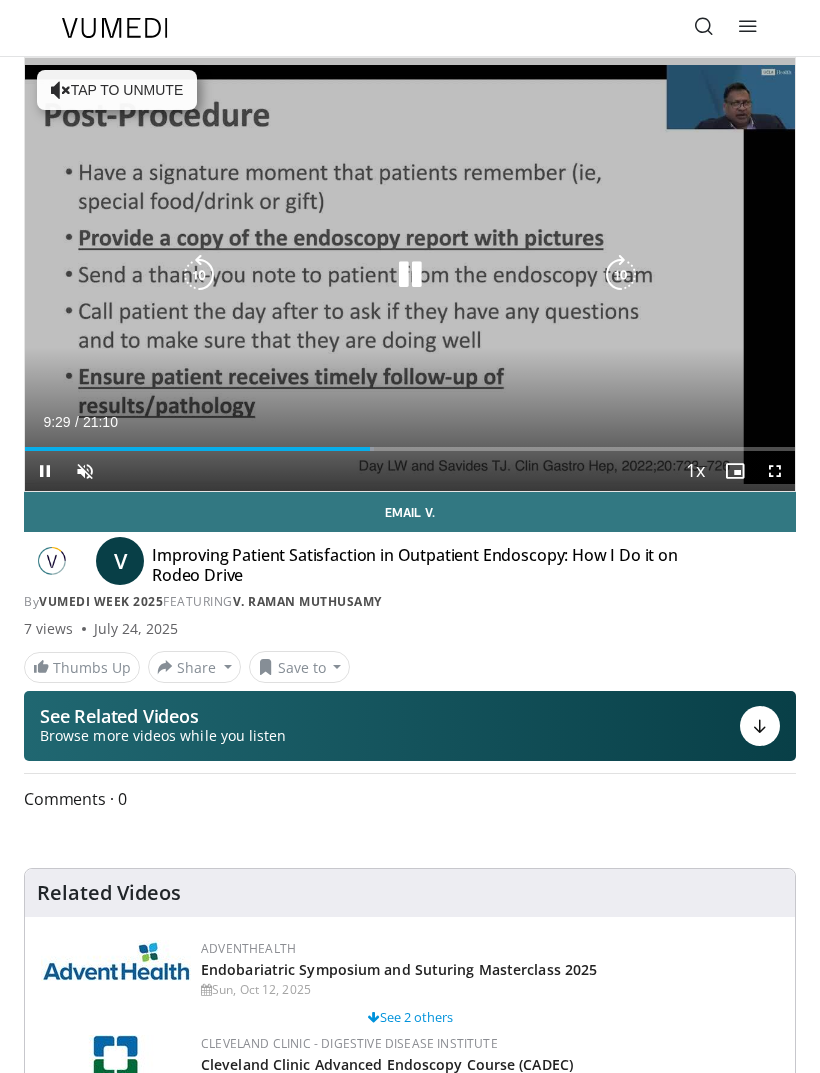 click on "Loaded :  45.28%" at bounding box center (410, 449) 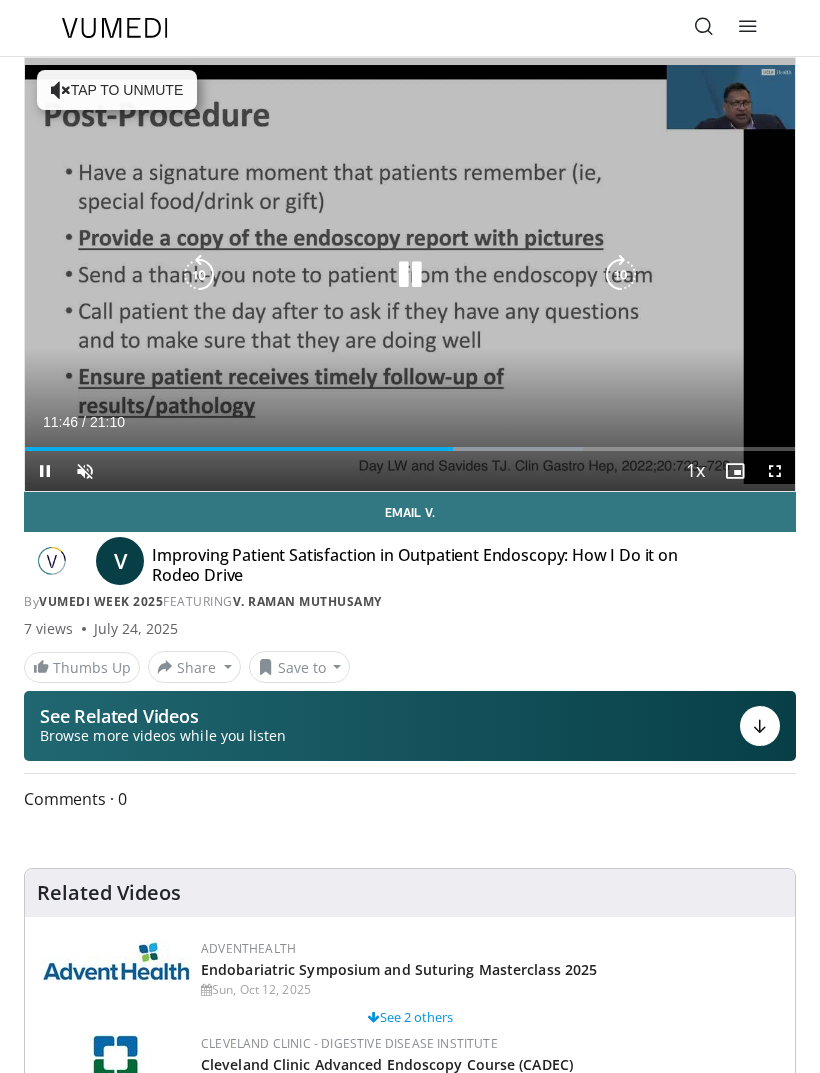 click at bounding box center [473, 449] 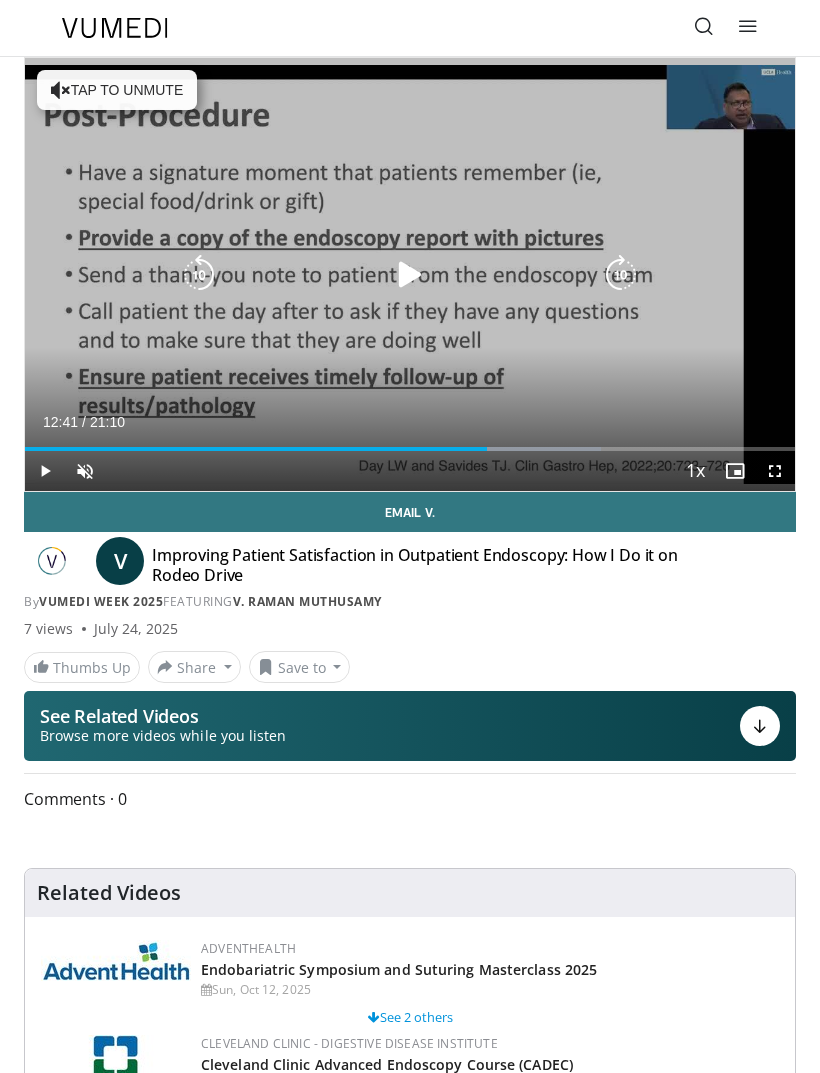click on "Loaded :  74.80%" at bounding box center (410, 441) 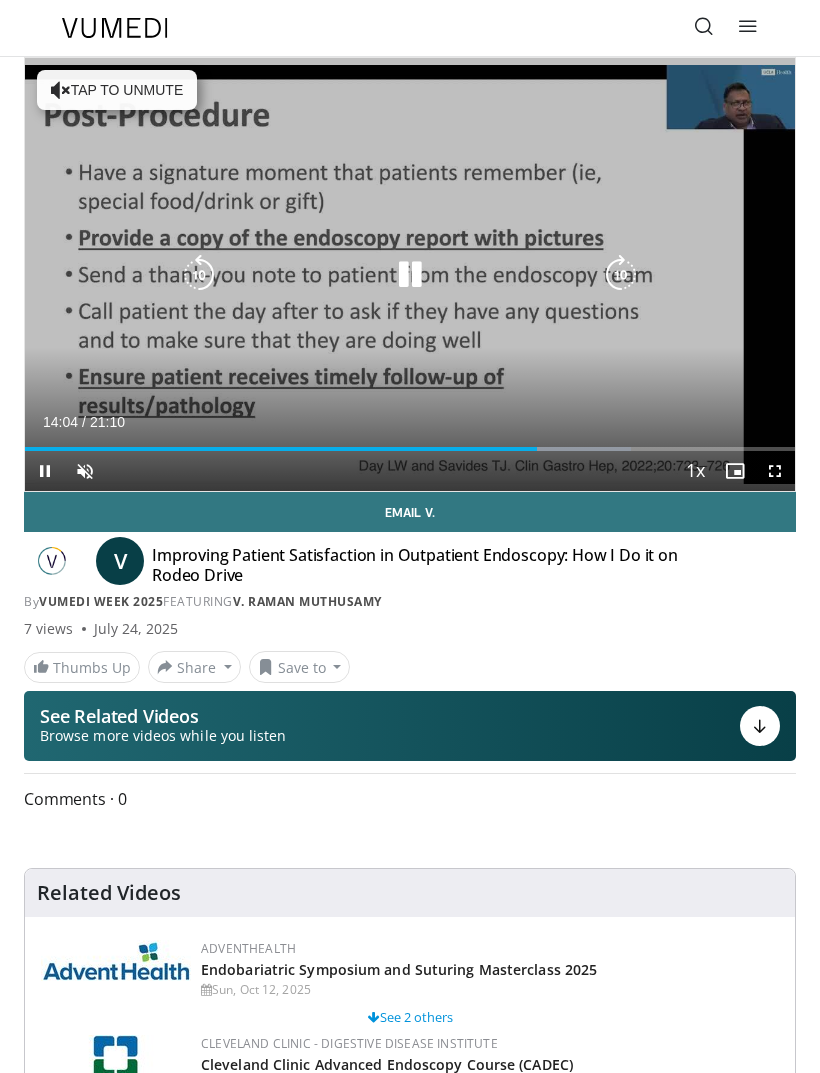 click at bounding box center (497, 449) 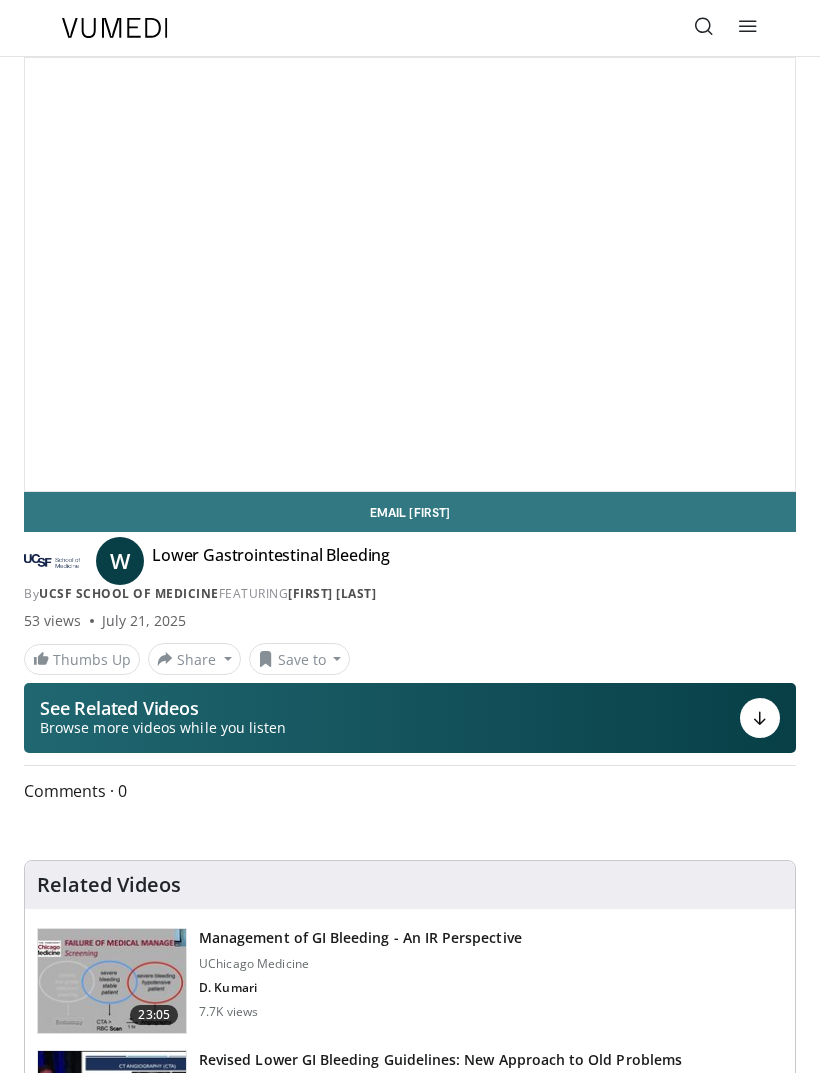 scroll, scrollTop: 0, scrollLeft: 0, axis: both 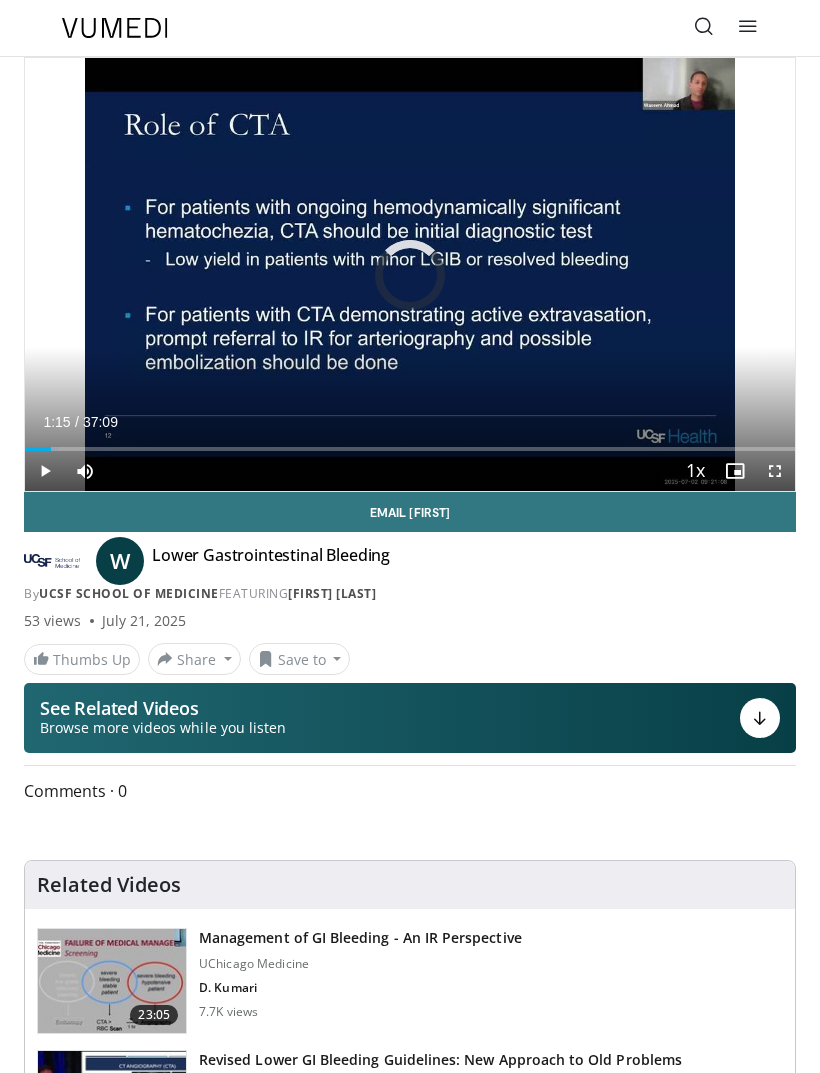 click at bounding box center (38, 449) 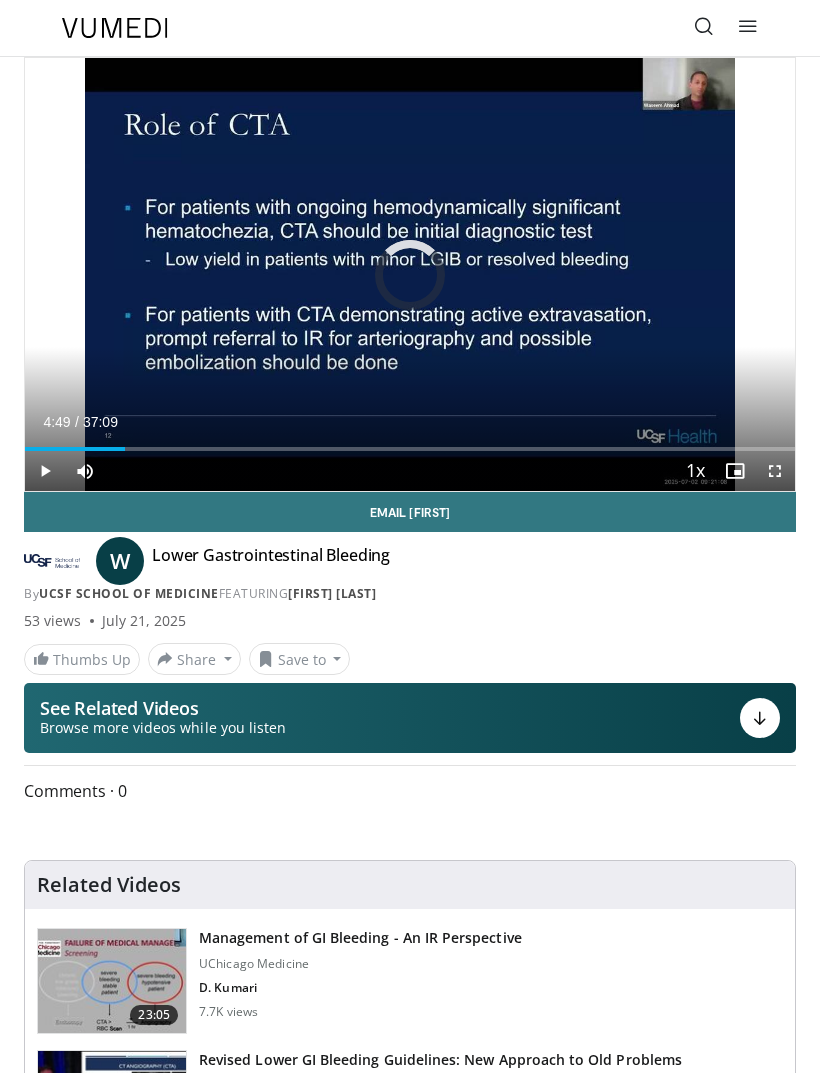 click at bounding box center (75, 449) 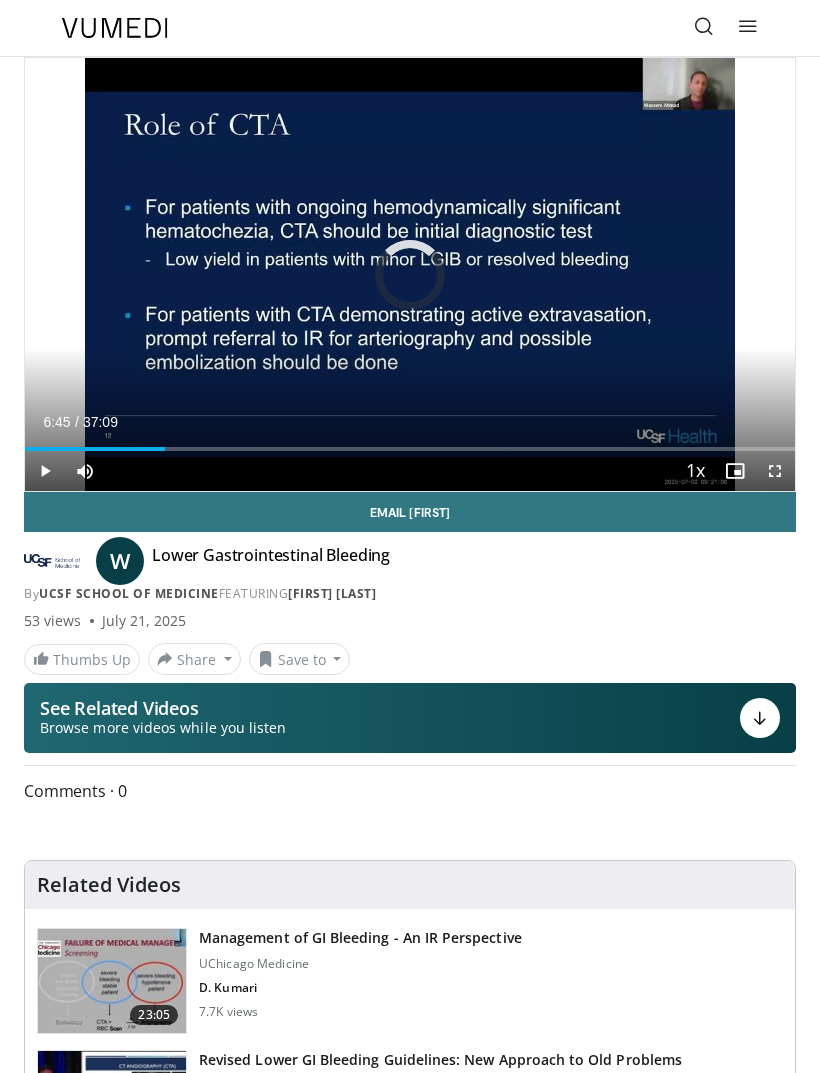 click on "Loaded :  14.35%" at bounding box center (410, 441) 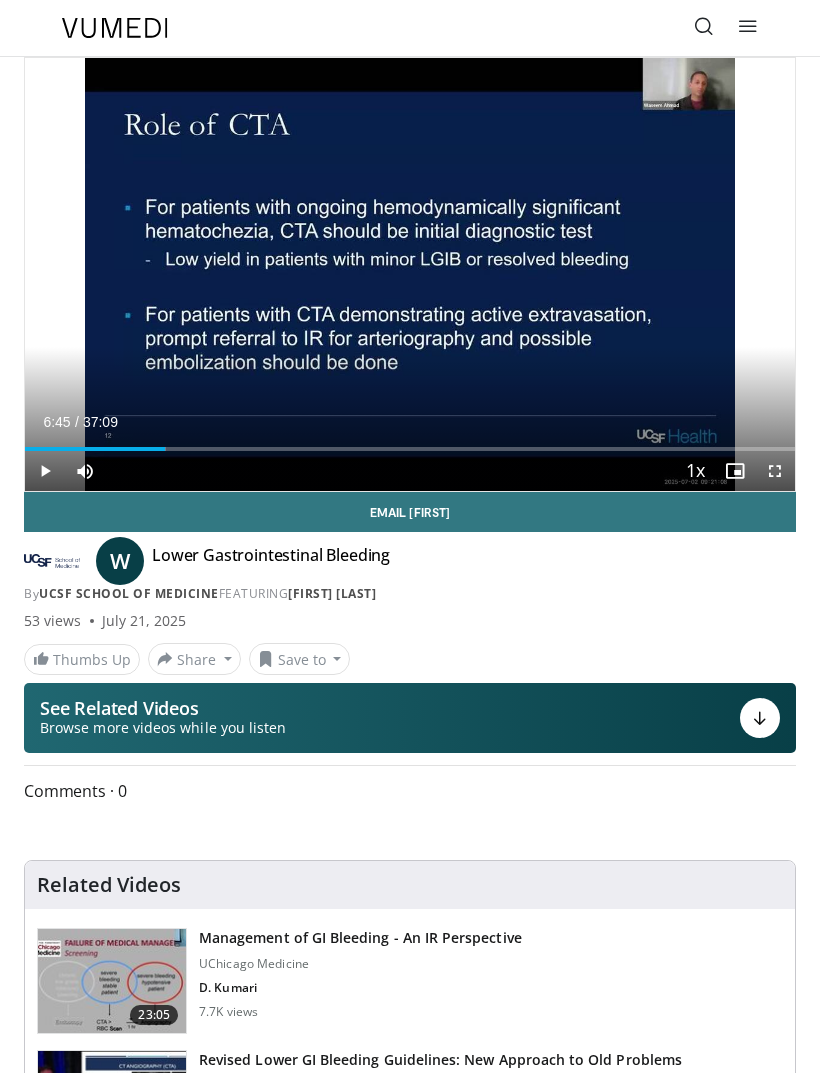 click on "Loaded :  18.35%" at bounding box center (410, 449) 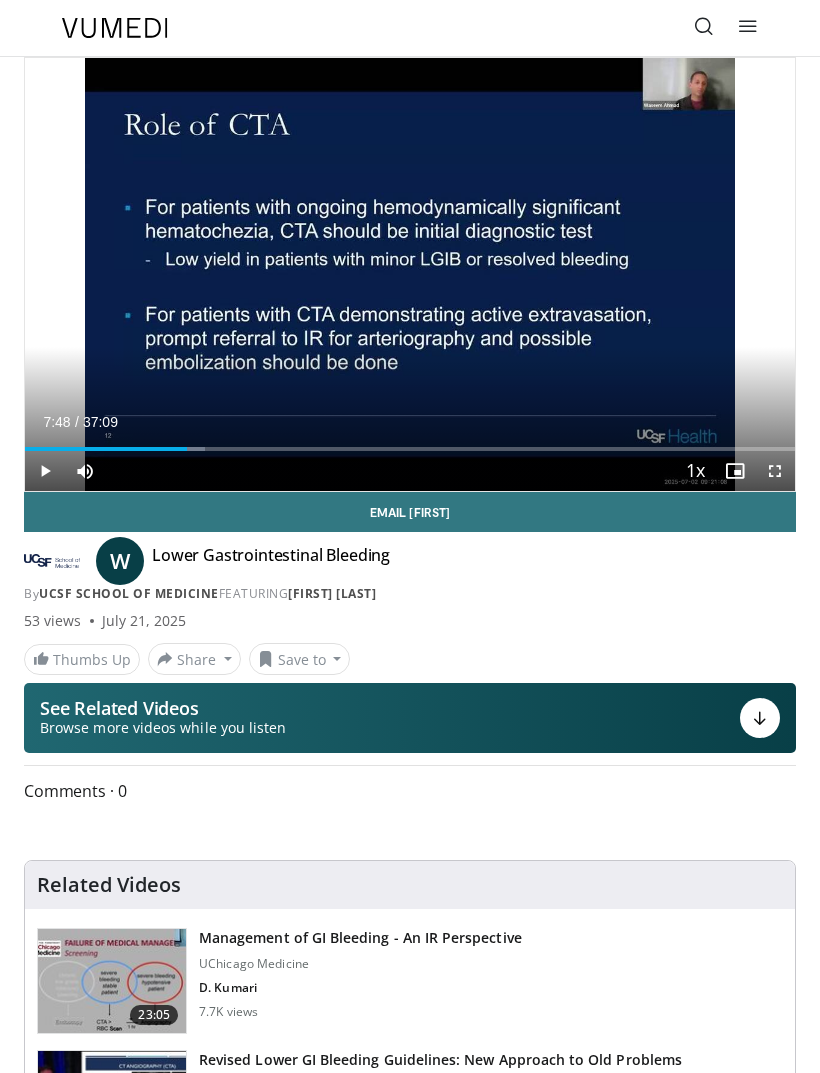 click on "Loaded :  23.33%" at bounding box center [410, 449] 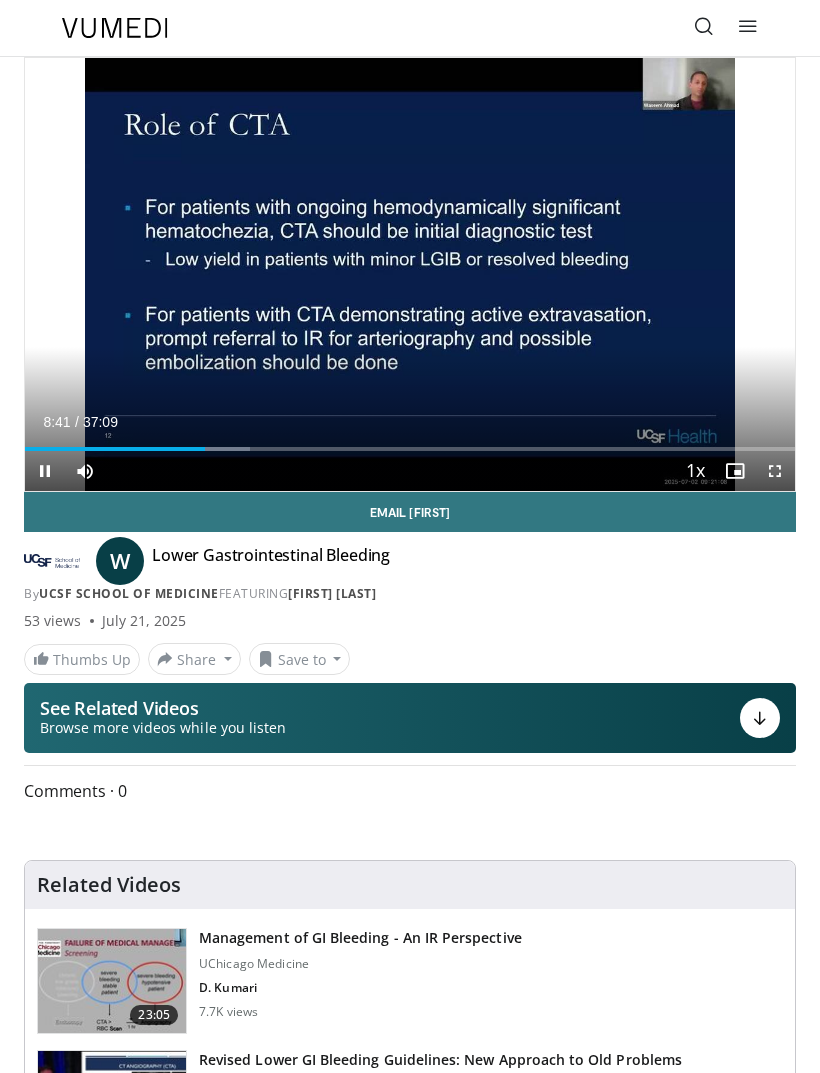 click at bounding box center [206, 449] 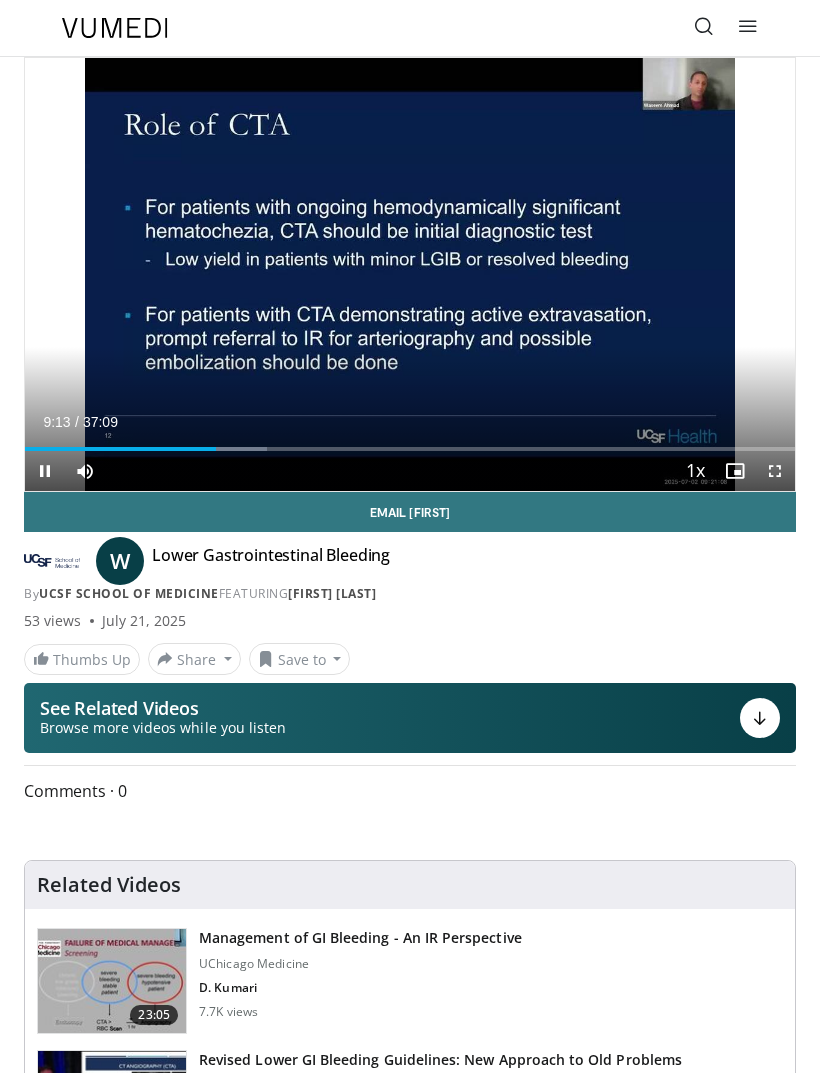 click on "Current Time  9:13 / Duration  37:09 Pause Skip Backward Skip Forward Mute Loaded :  31.40% Stream Type  LIVE Seek to live, currently behind live LIVE   1x Playback Rate 0.5x 0.75x 1x , selected 1.25x 1.5x 1.75x 2x Chapters Chapters Descriptions descriptions off , selected Captions captions off , selected Audio Track en (Main) , selected Fullscreen Enable picture-in-picture mode" at bounding box center [410, 471] 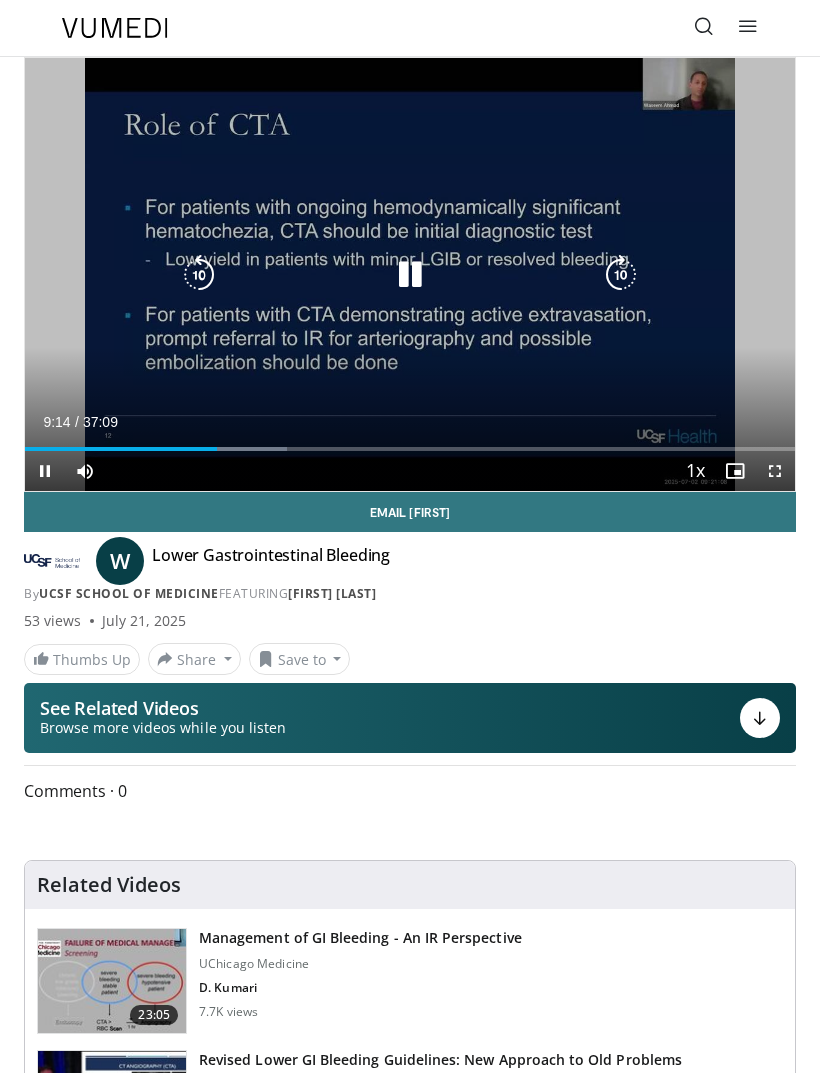 click at bounding box center (225, 449) 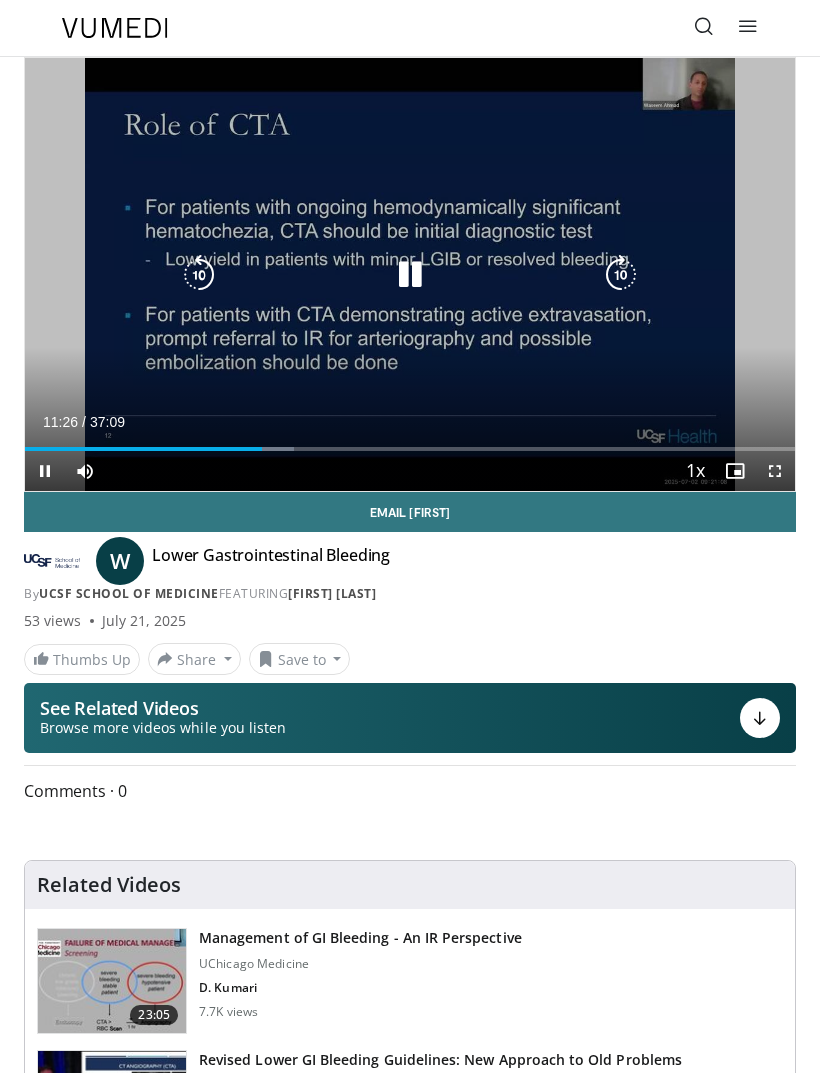 click on "Current Time  11:26 / Duration  37:09 Pause Skip Backward Skip Forward Mute Loaded :  34.99% Stream Type  LIVE Seek to live, currently behind live LIVE   1x Playback Rate 0.5x 0.75x 1x , selected 1.25x 1.5x 1.75x 2x Chapters Chapters Descriptions descriptions off , selected Captions captions off , selected Audio Track en (Main) , selected Fullscreen Enable picture-in-picture mode" at bounding box center [410, 471] 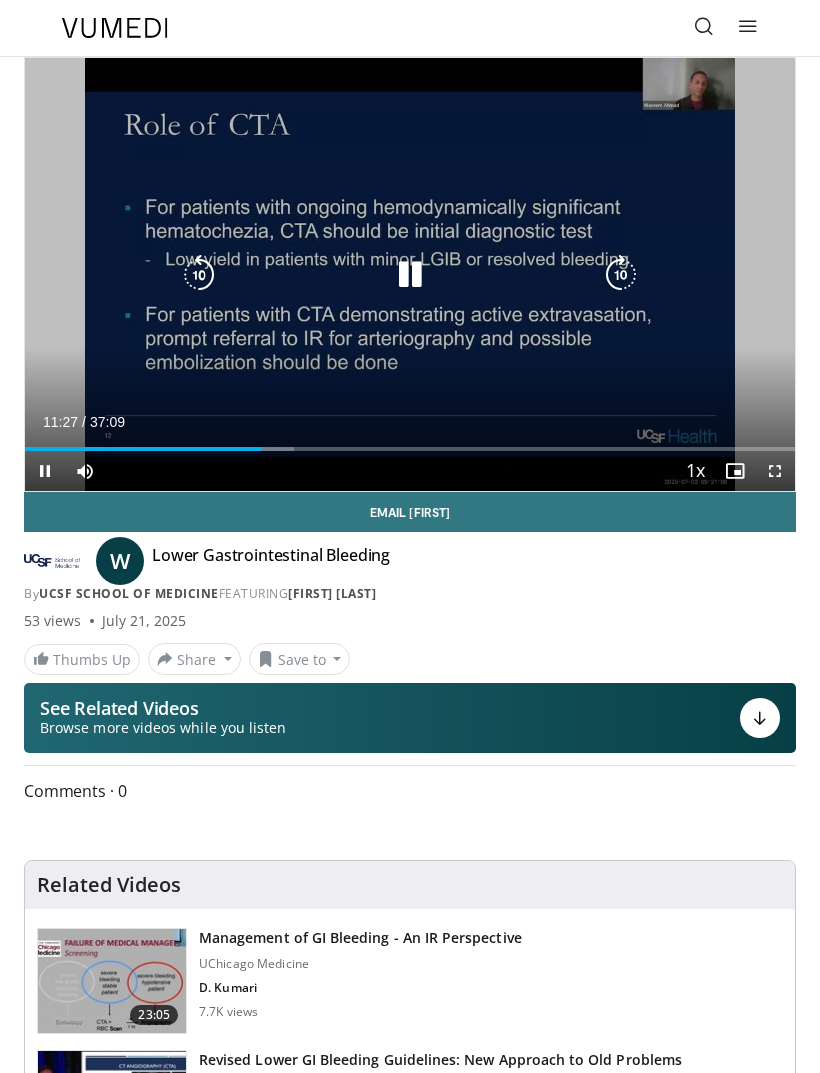 click at bounding box center [621, 275] 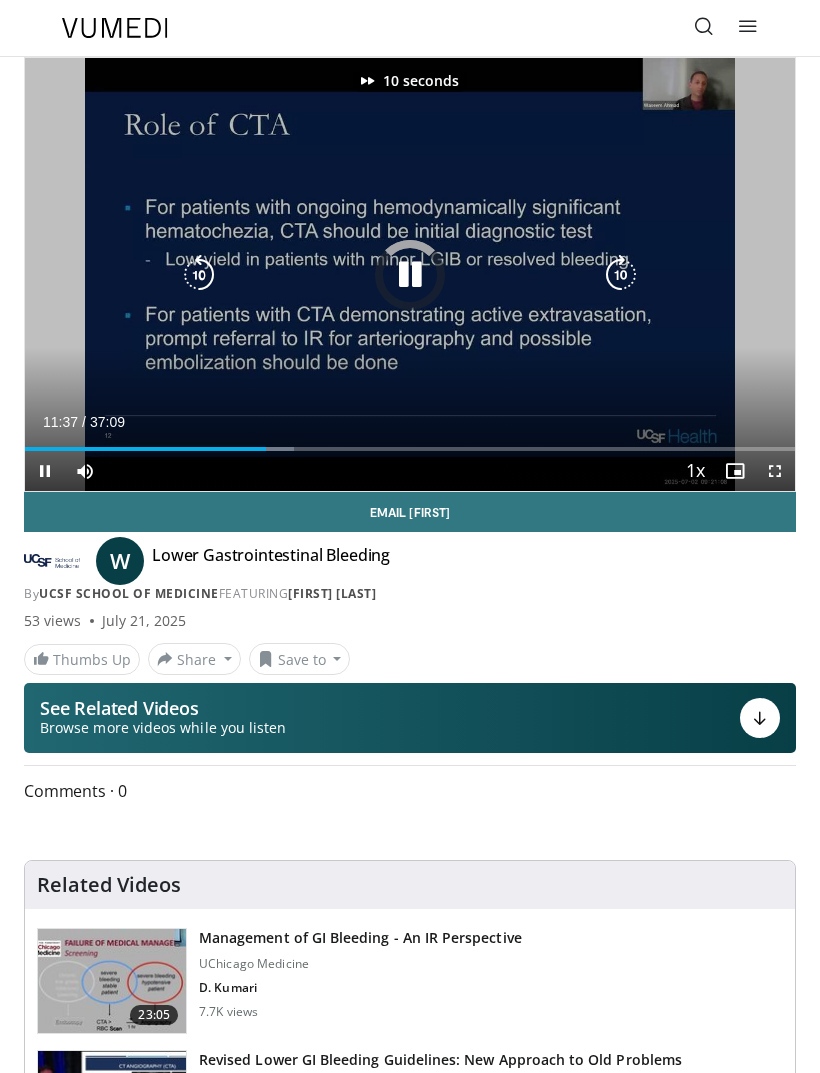 click at bounding box center (621, 275) 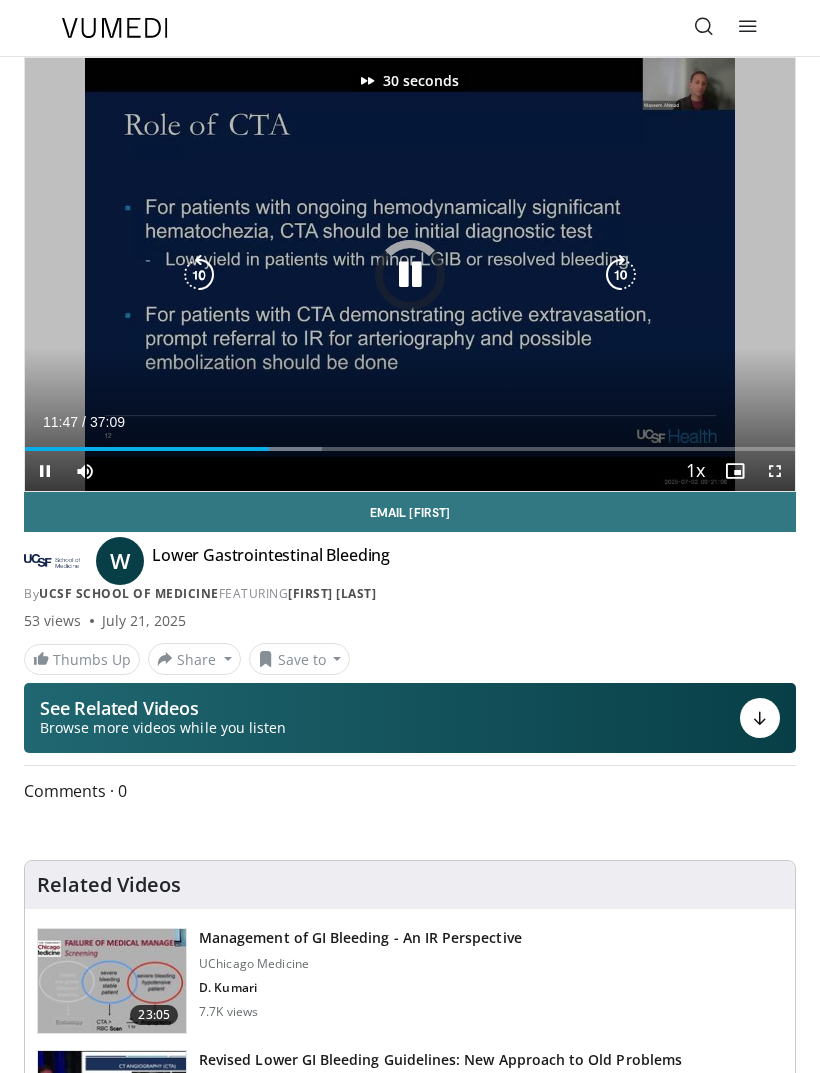 click at bounding box center (621, 275) 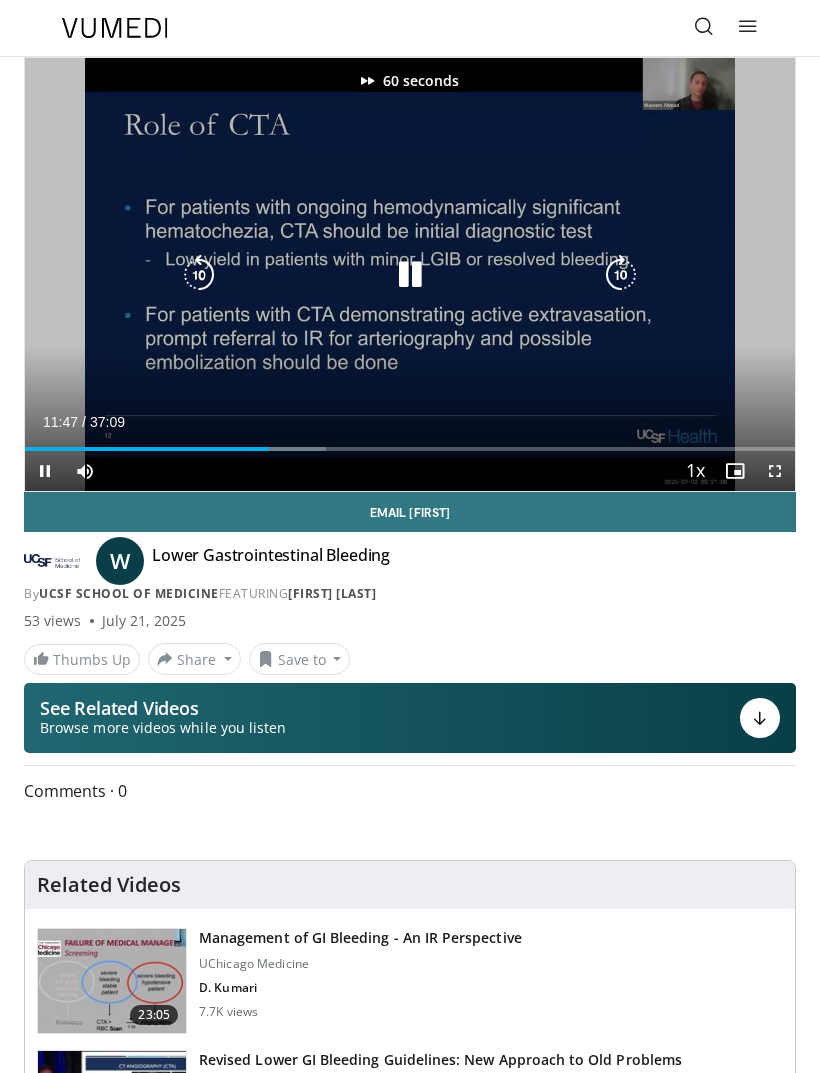 click at bounding box center (621, 275) 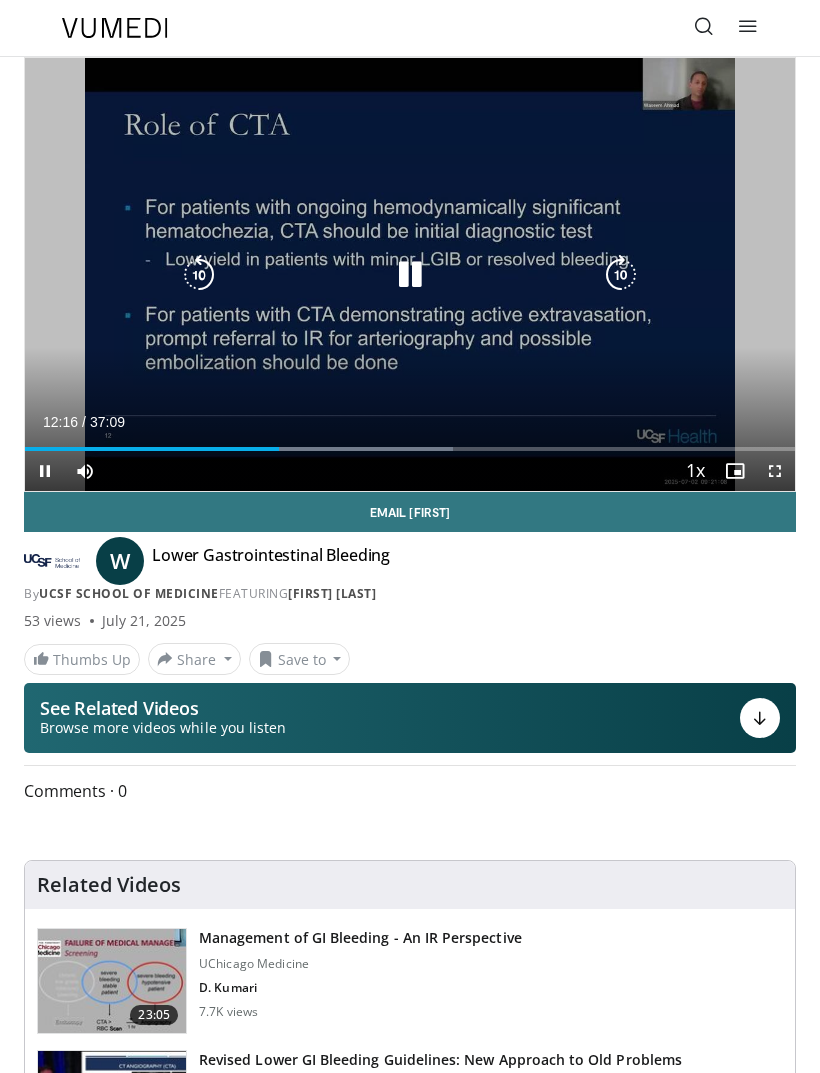 click at bounding box center [336, 449] 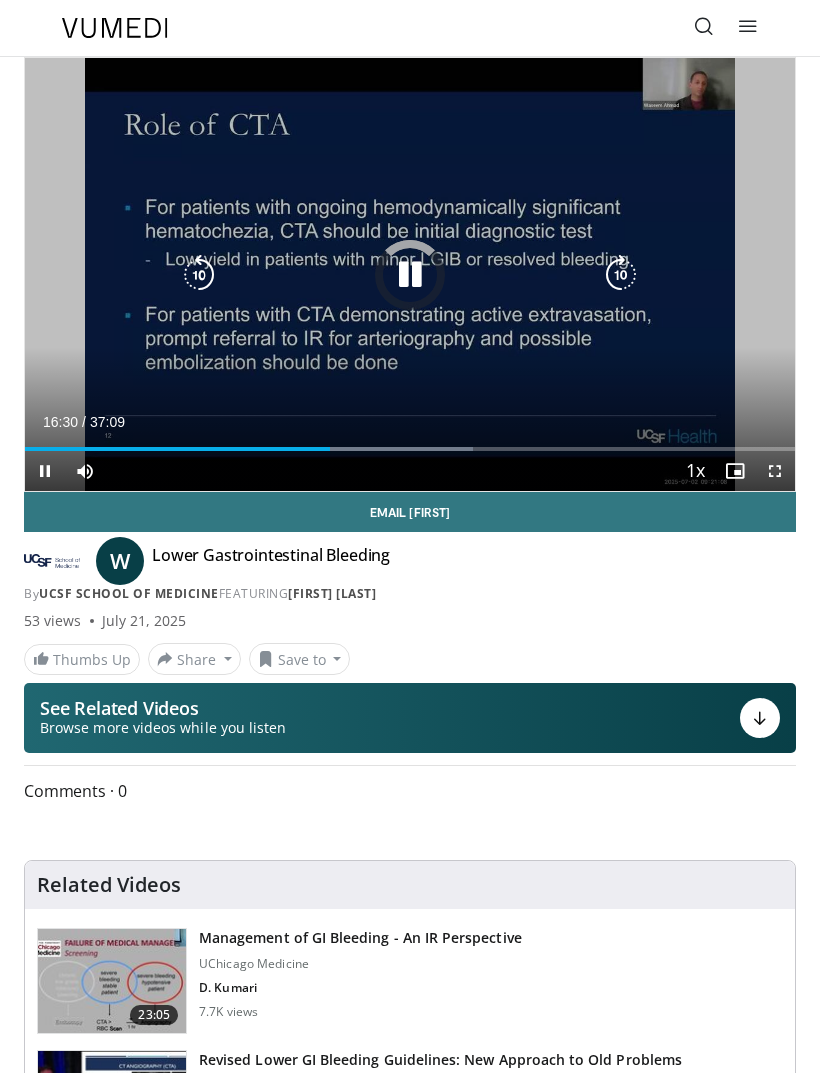 click at bounding box center [355, 449] 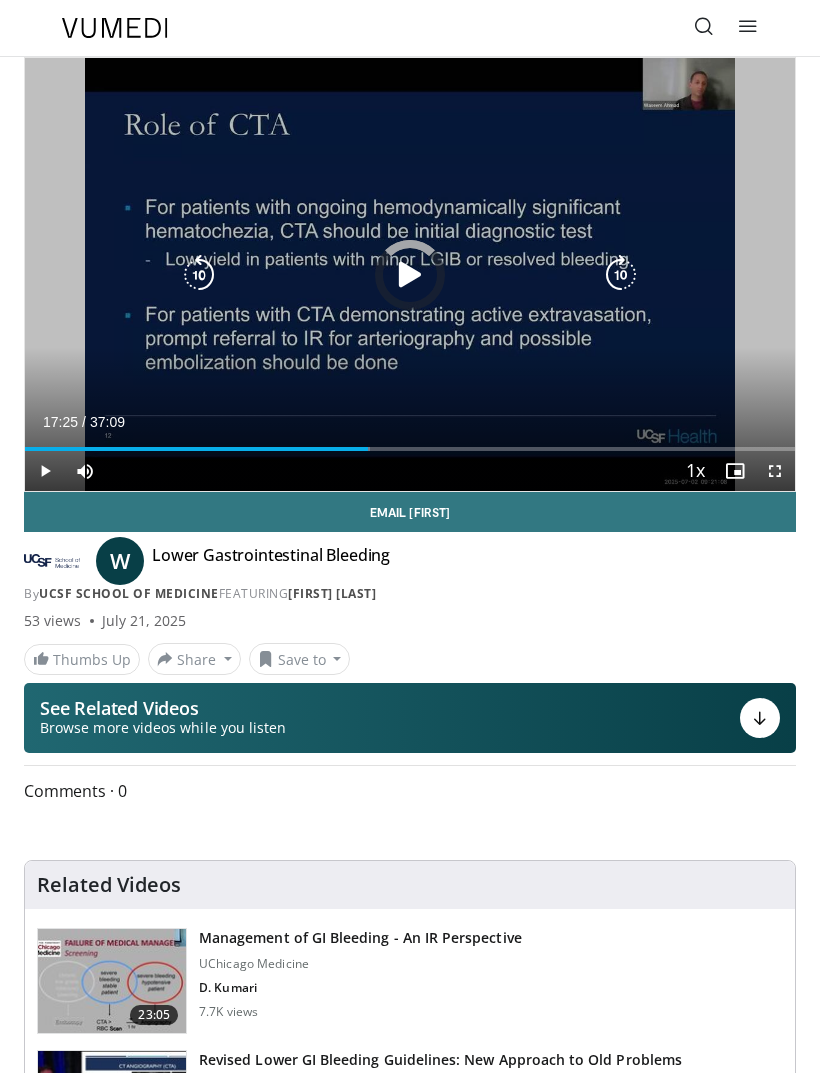 click at bounding box center (196, 449) 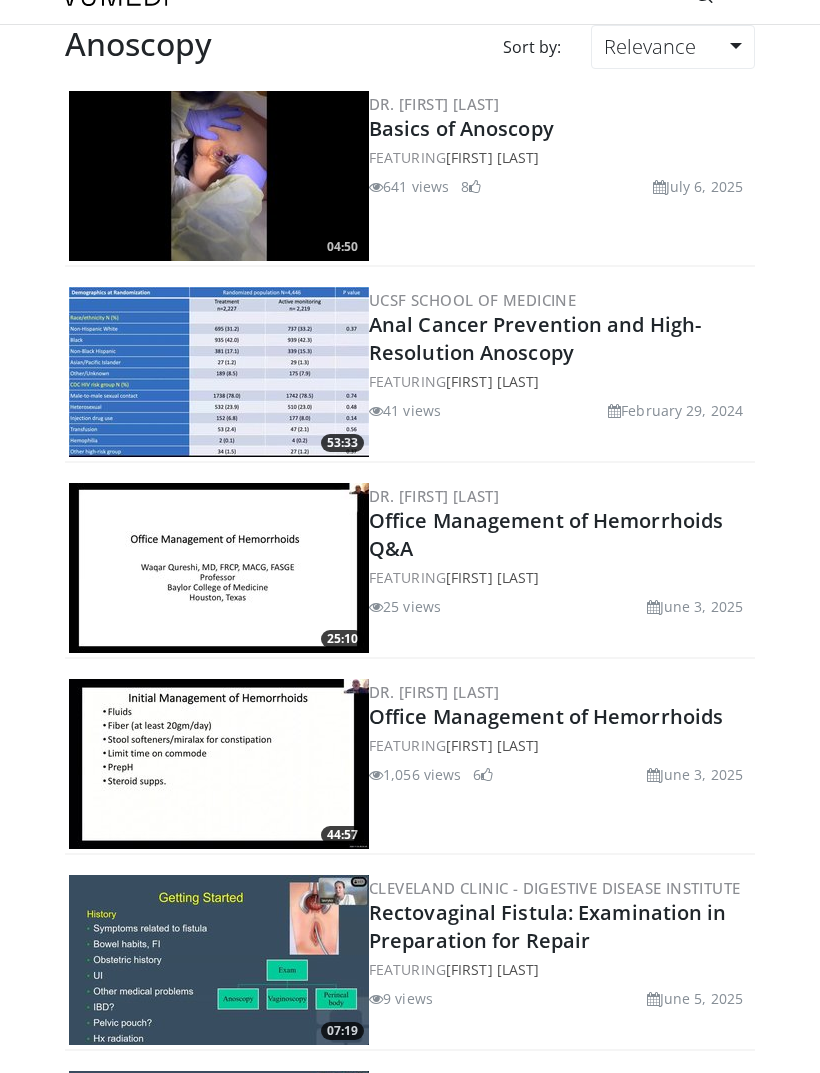 scroll, scrollTop: 0, scrollLeft: 0, axis: both 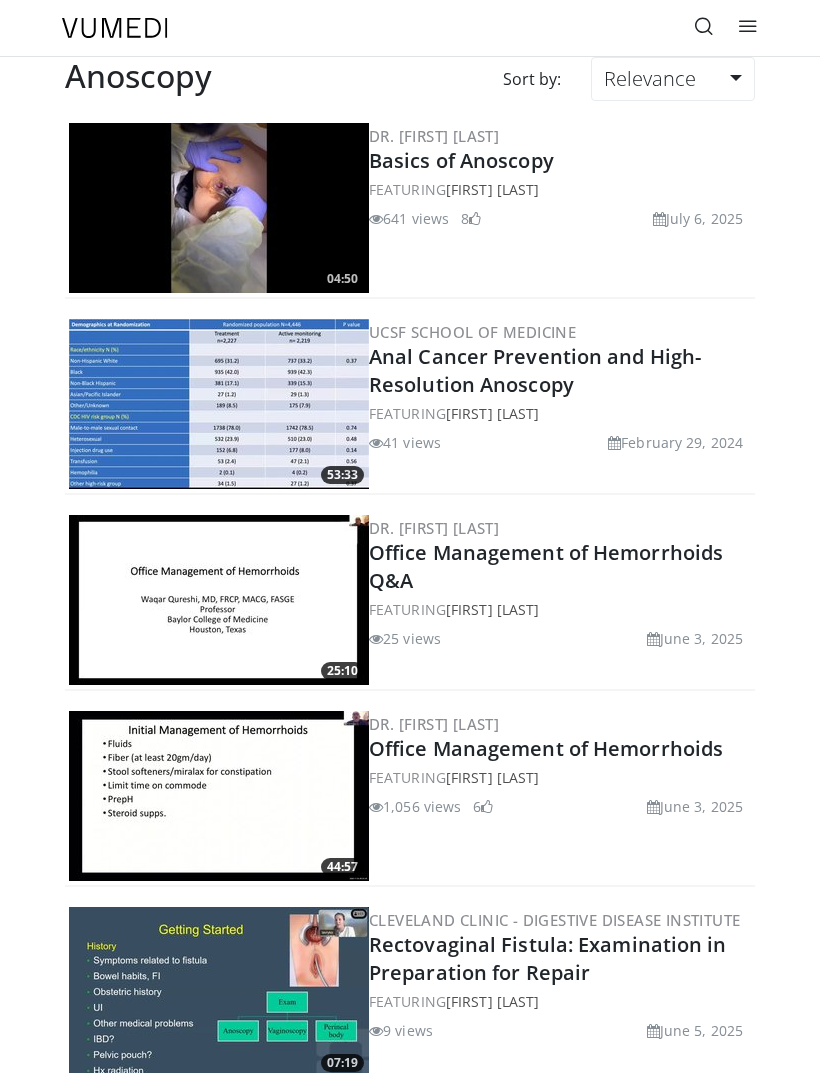 click on "Relevance" at bounding box center [673, 79] 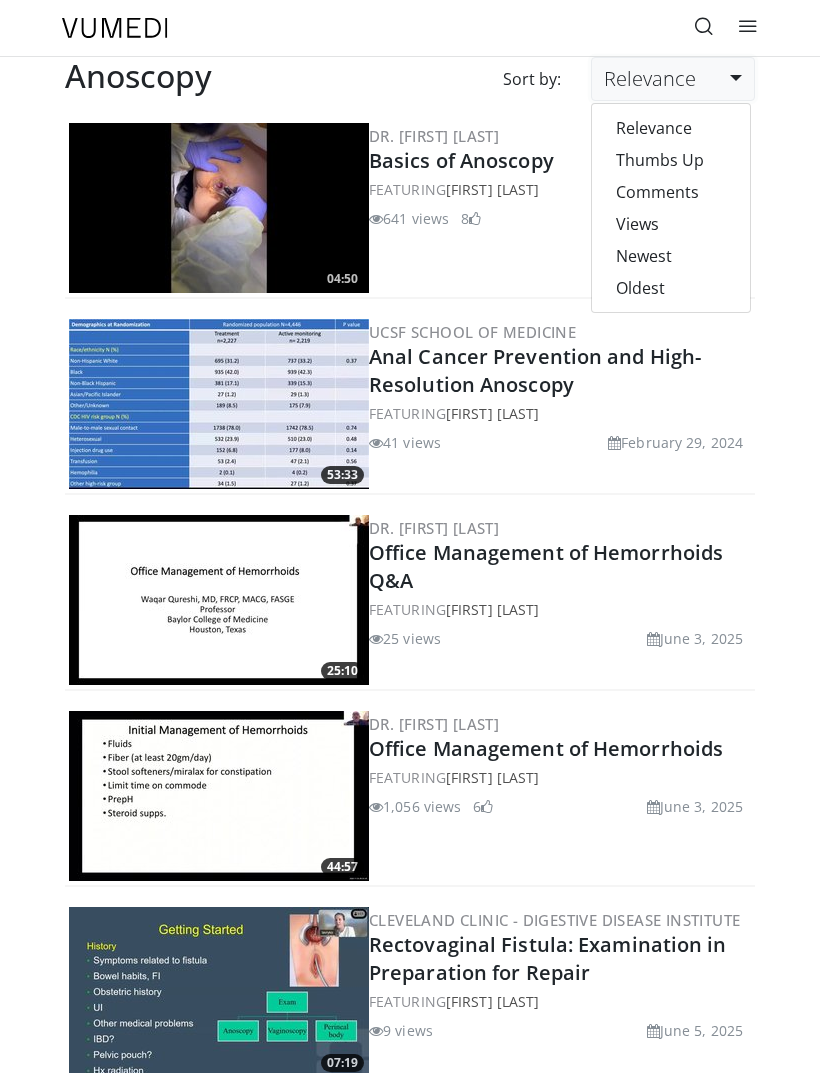 click on "Newest" at bounding box center [671, 256] 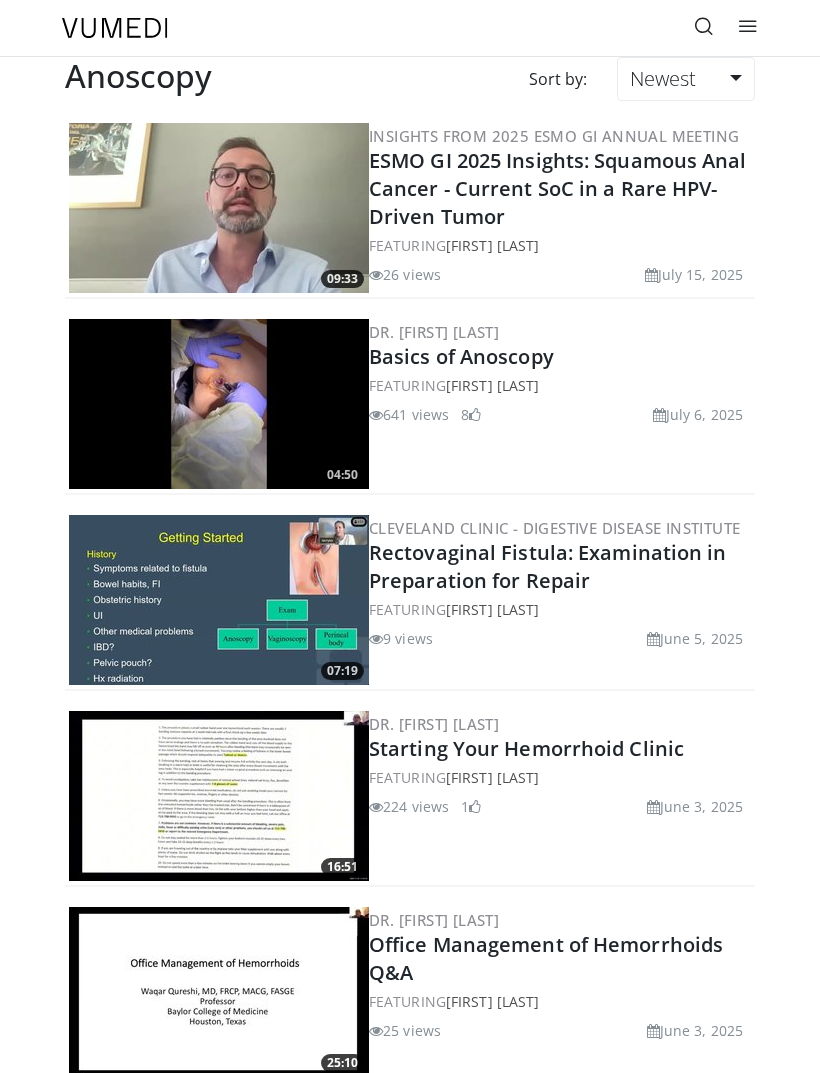 scroll, scrollTop: 0, scrollLeft: 0, axis: both 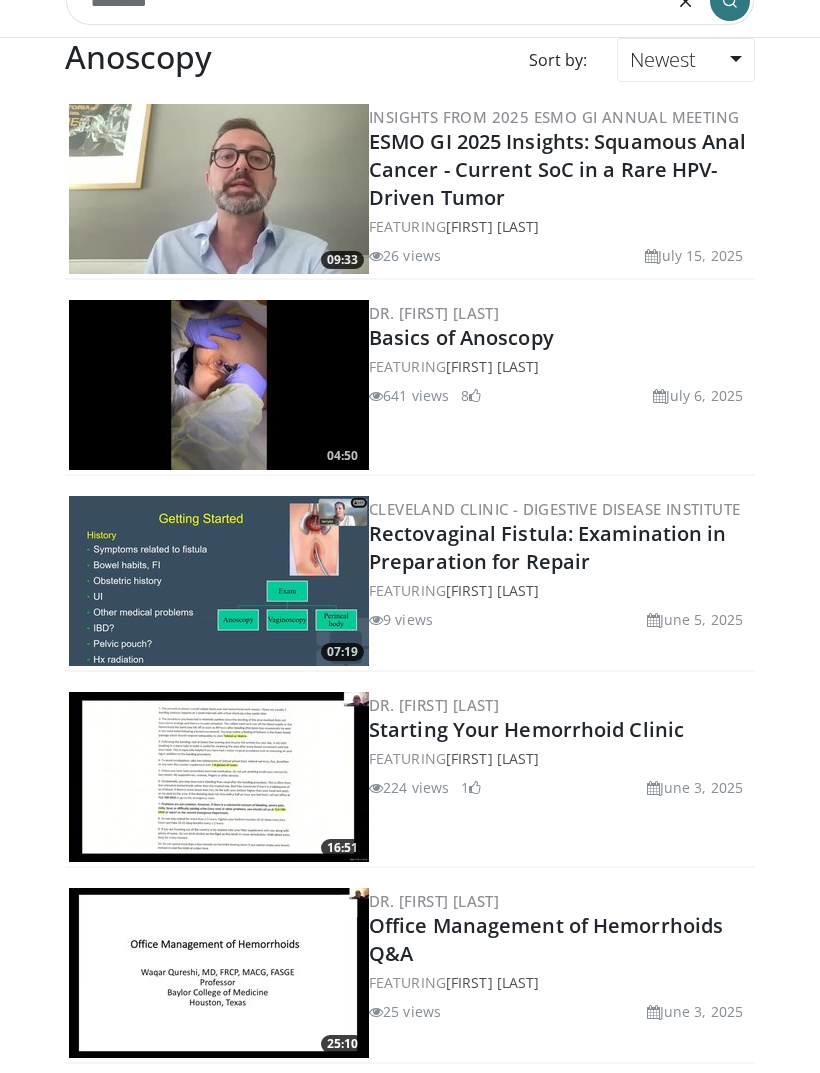 click on "Rectovaginal Fistula: Examination in Preparation for Repair" at bounding box center (548, 547) 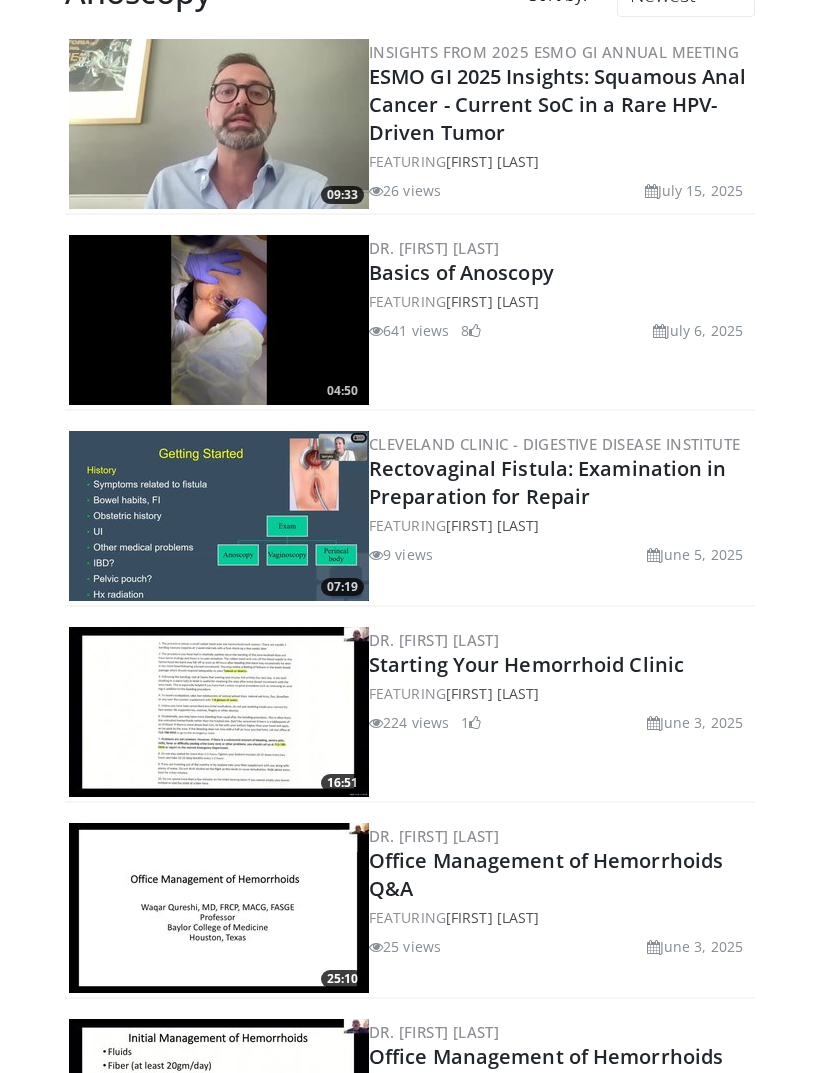 scroll, scrollTop: 0, scrollLeft: 0, axis: both 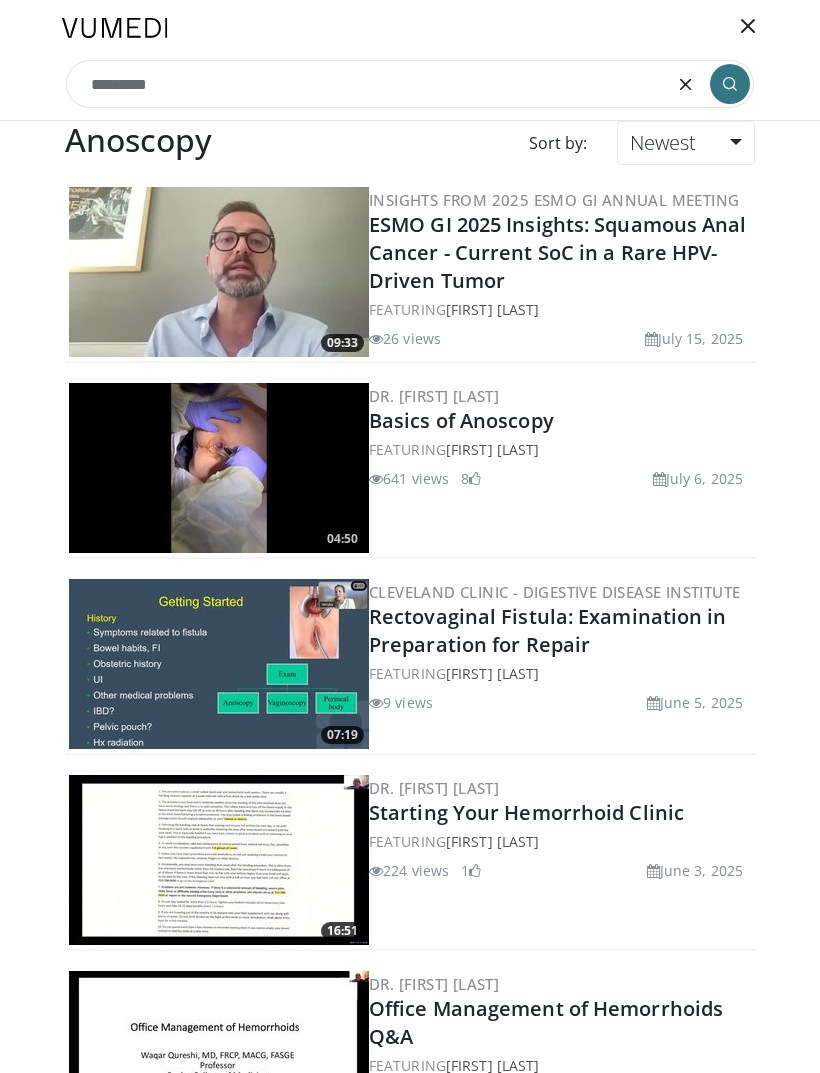 click at bounding box center (686, 84) 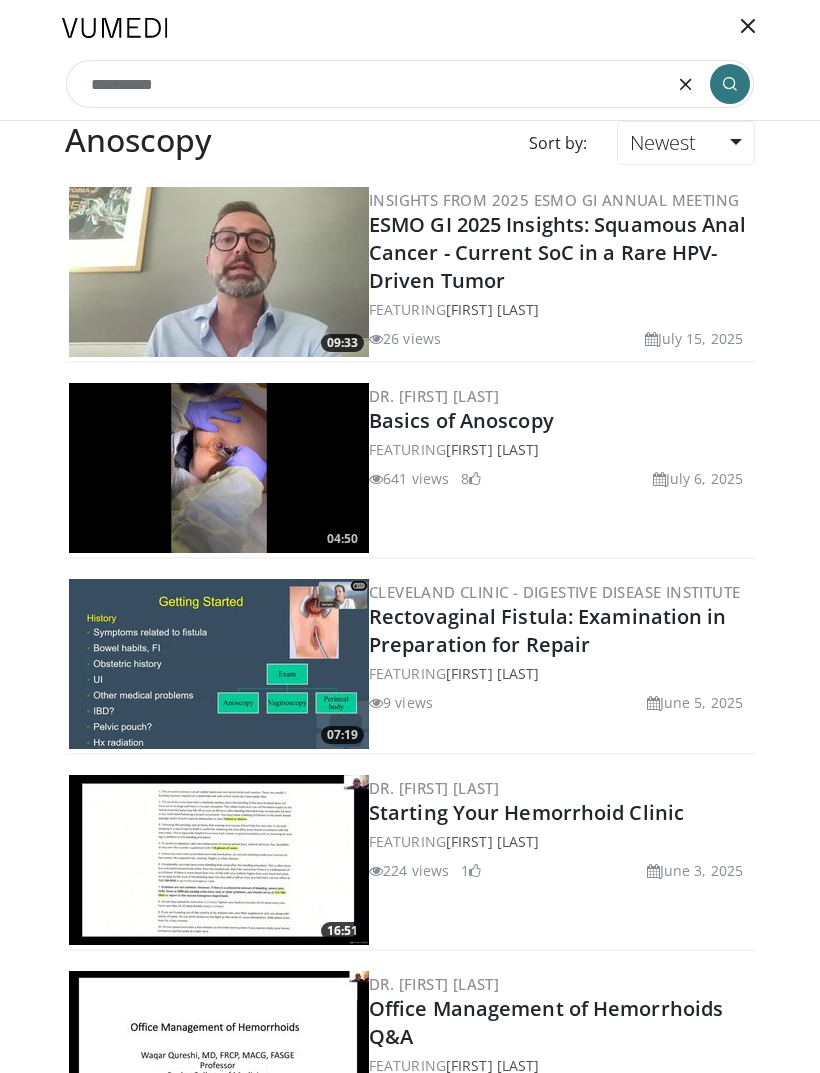 type on "**********" 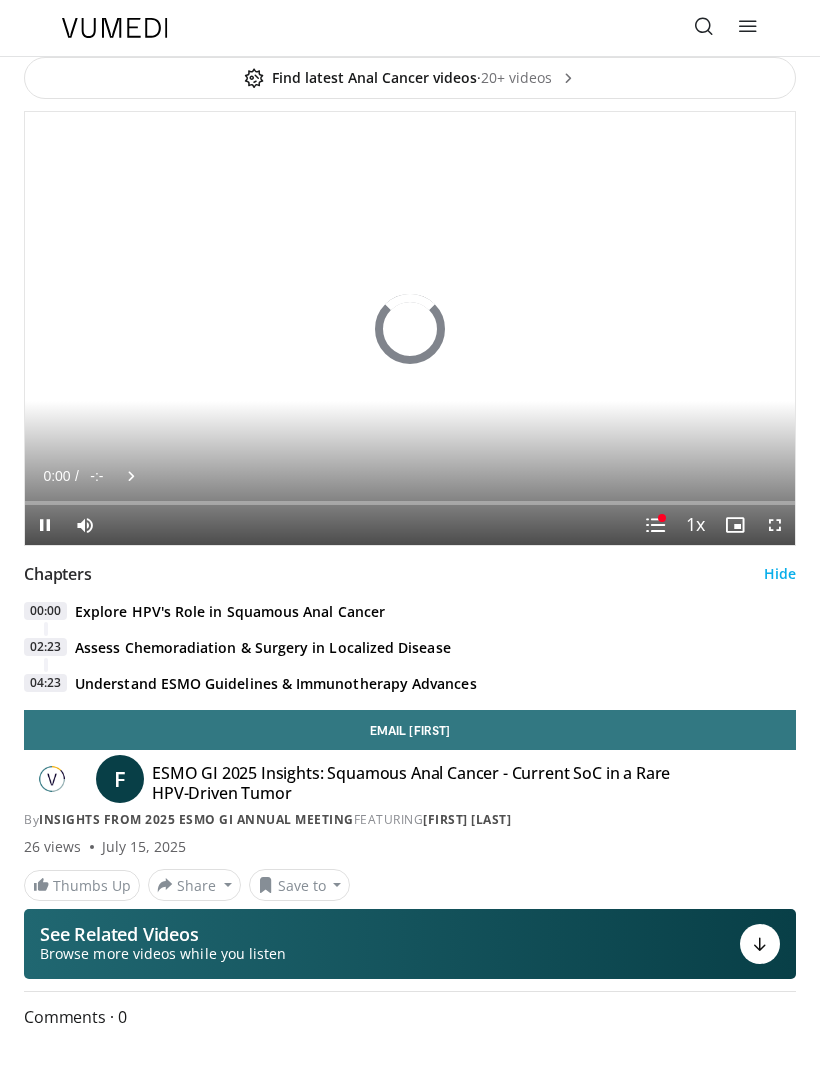 scroll, scrollTop: 0, scrollLeft: 0, axis: both 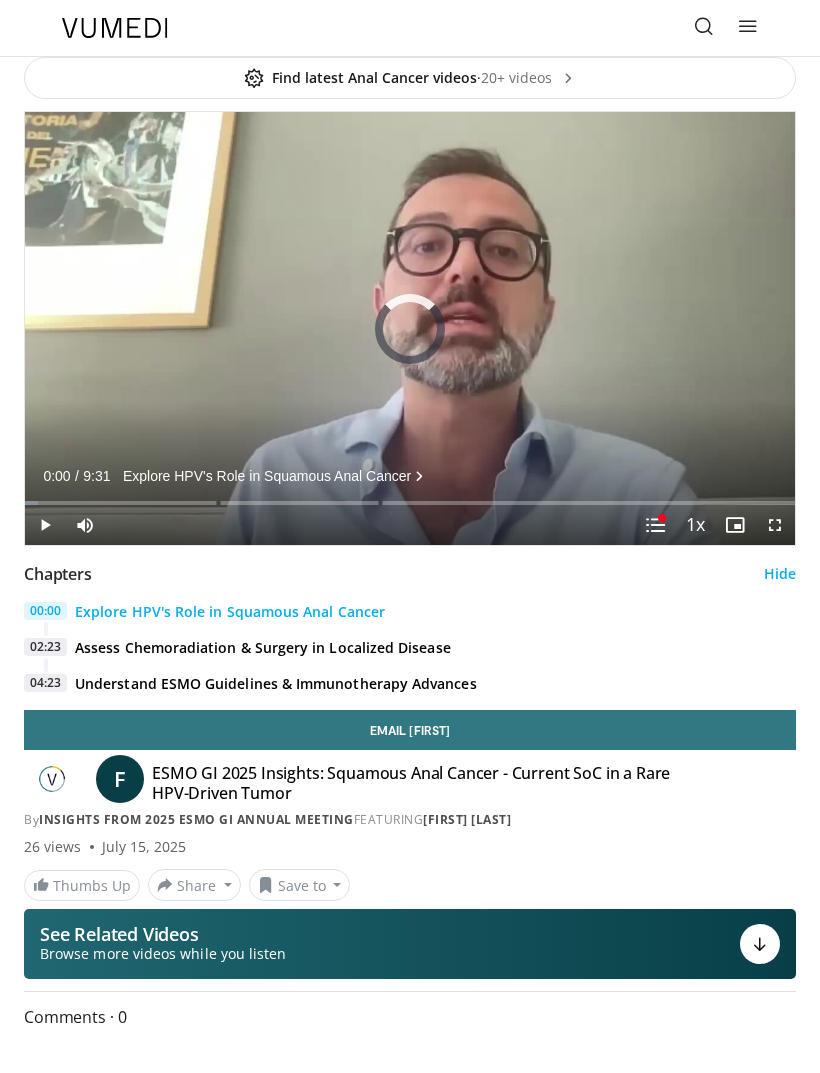 click at bounding box center [25, 503] 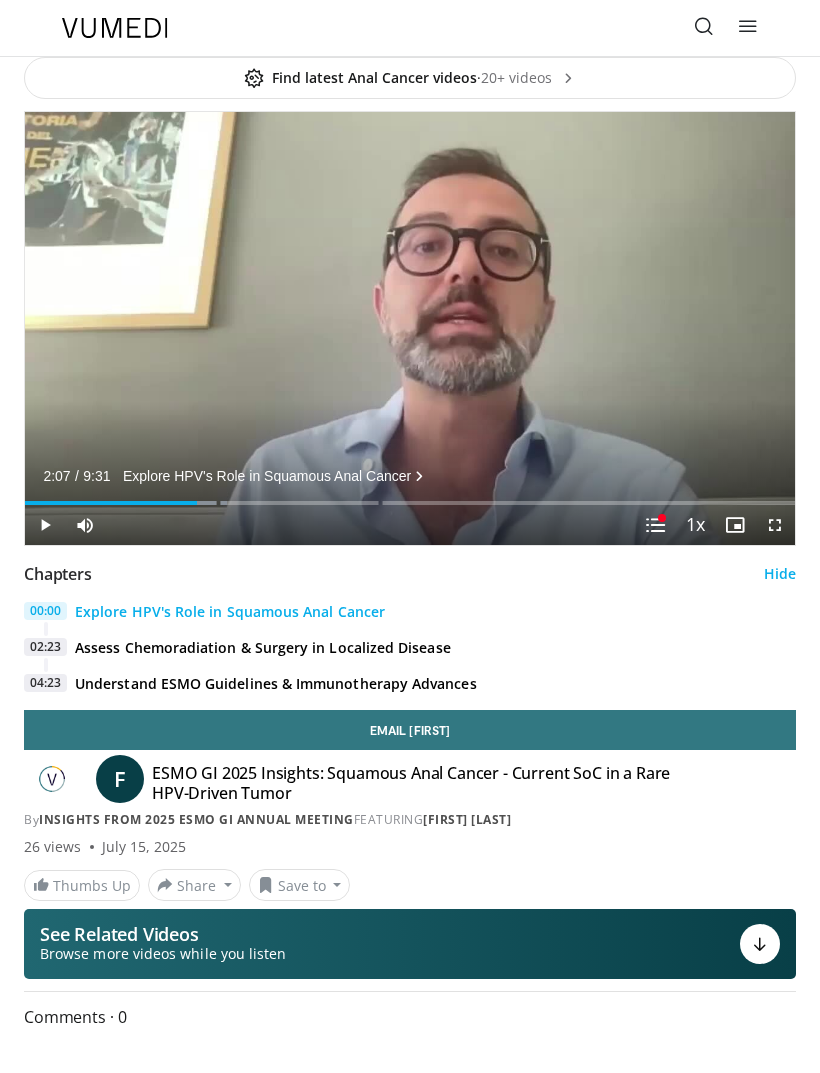 click on "Loaded :  26.21%" at bounding box center (410, 495) 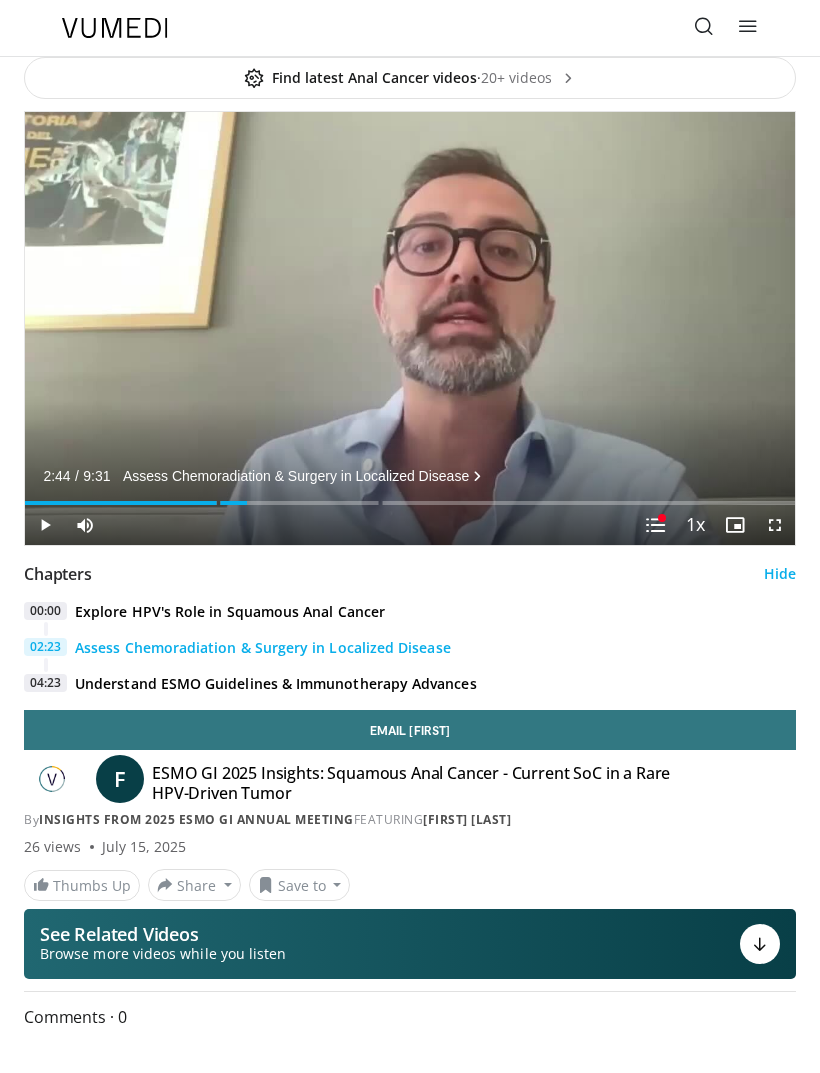 click on "Loaded :  26.21%" at bounding box center [410, 503] 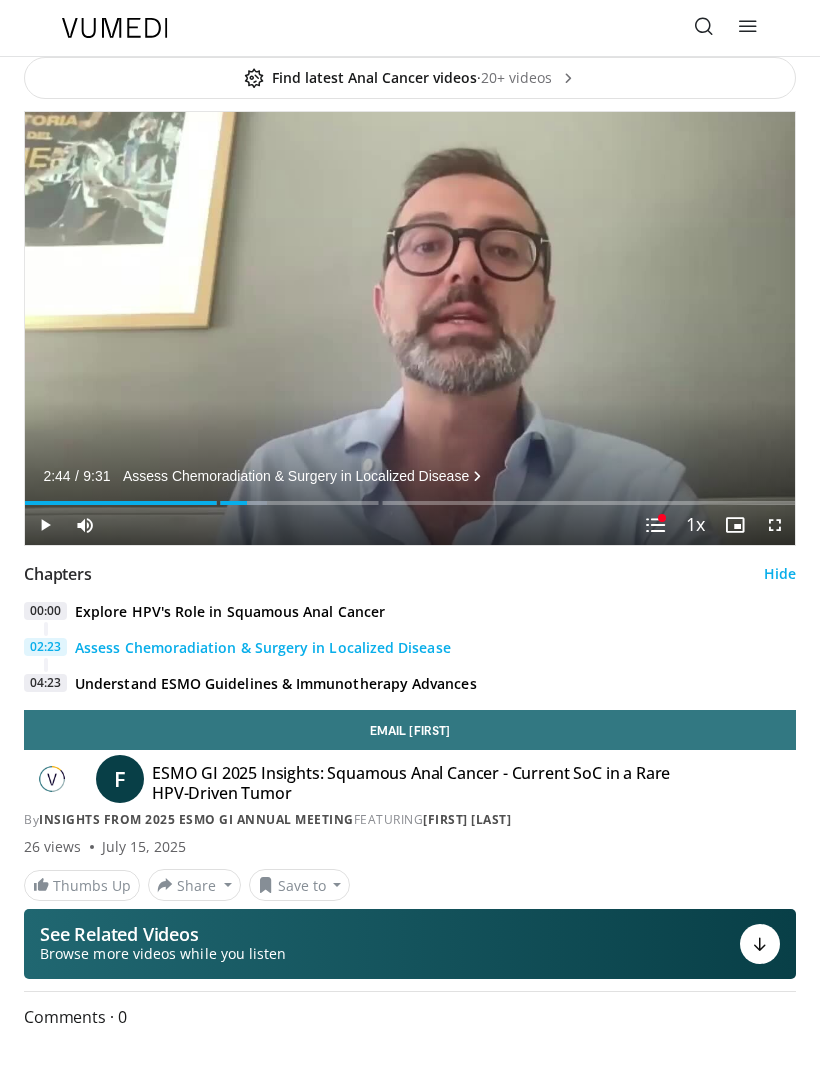 click on "Loaded :  31.46%" at bounding box center [410, 503] 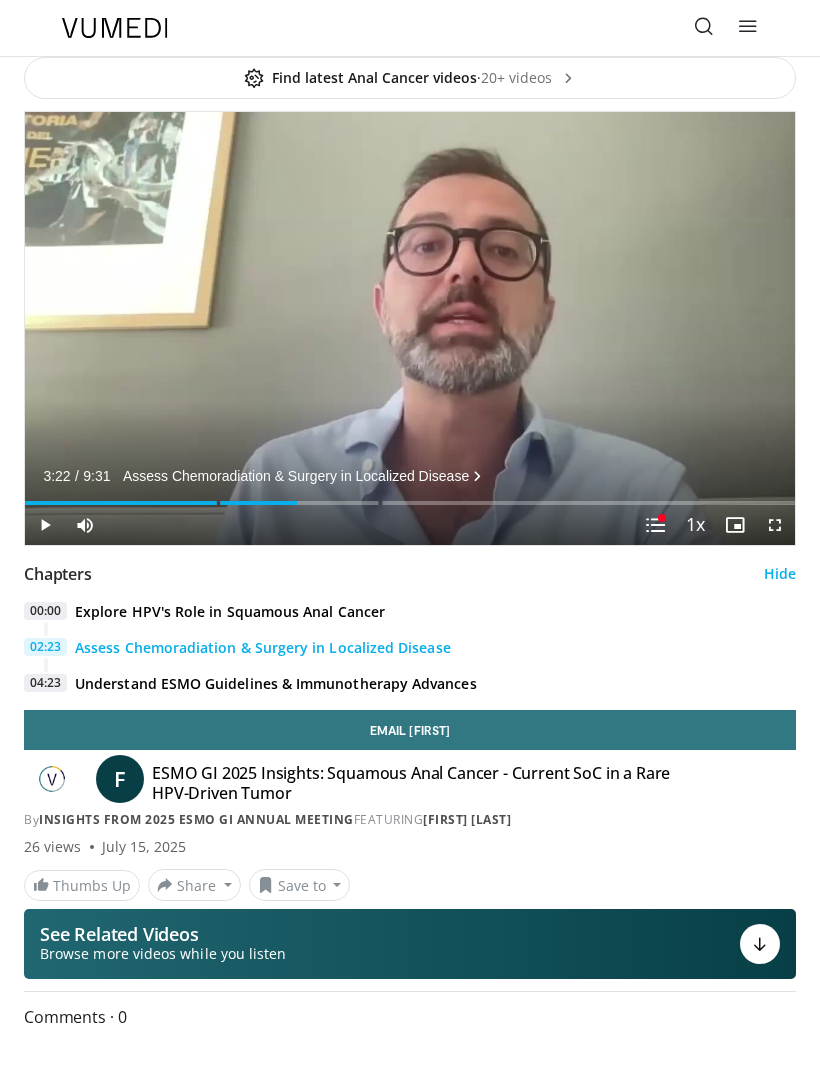 click on "Loaded :  34.95%" at bounding box center (410, 503) 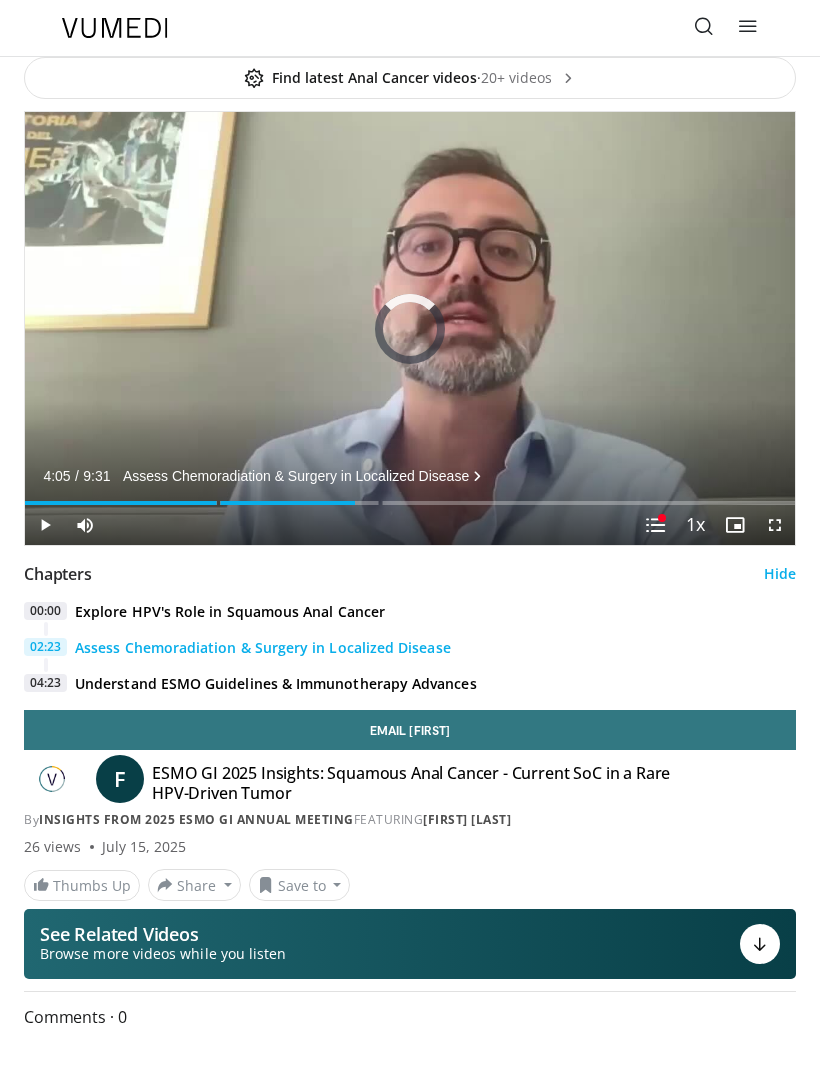 click on "Loaded :  36.70%" at bounding box center (410, 503) 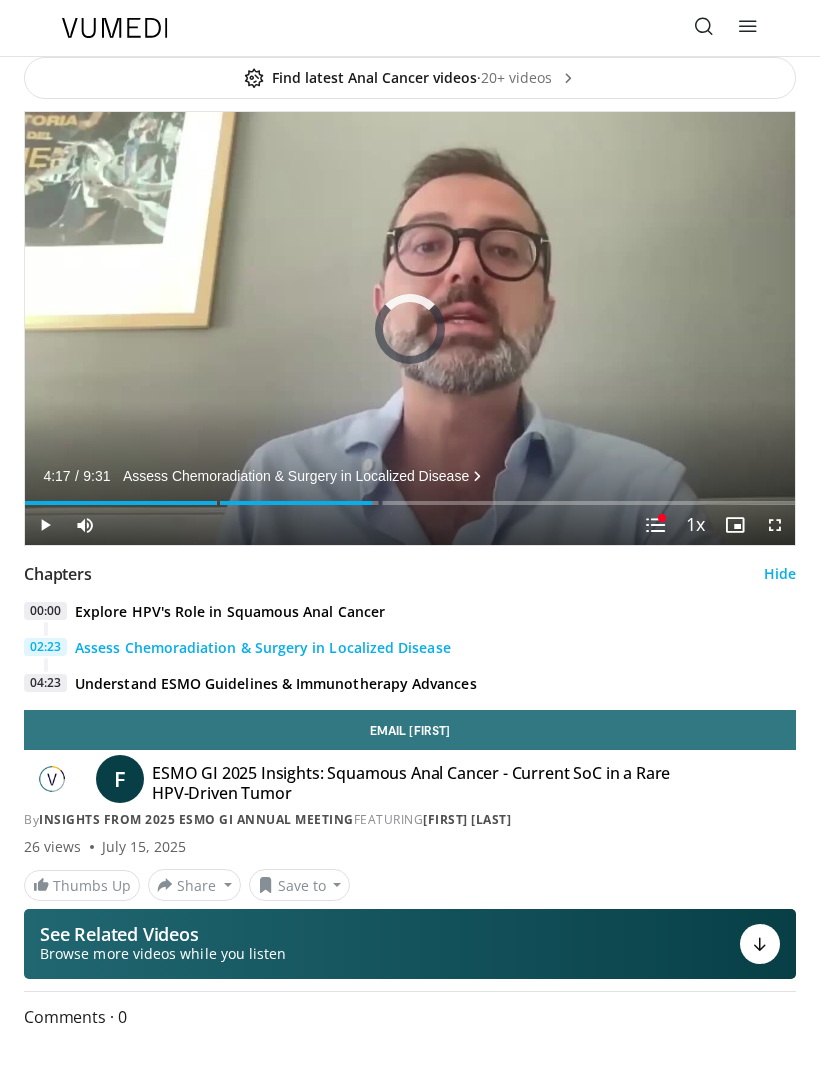 click on "Loaded :  36.70%" at bounding box center [410, 503] 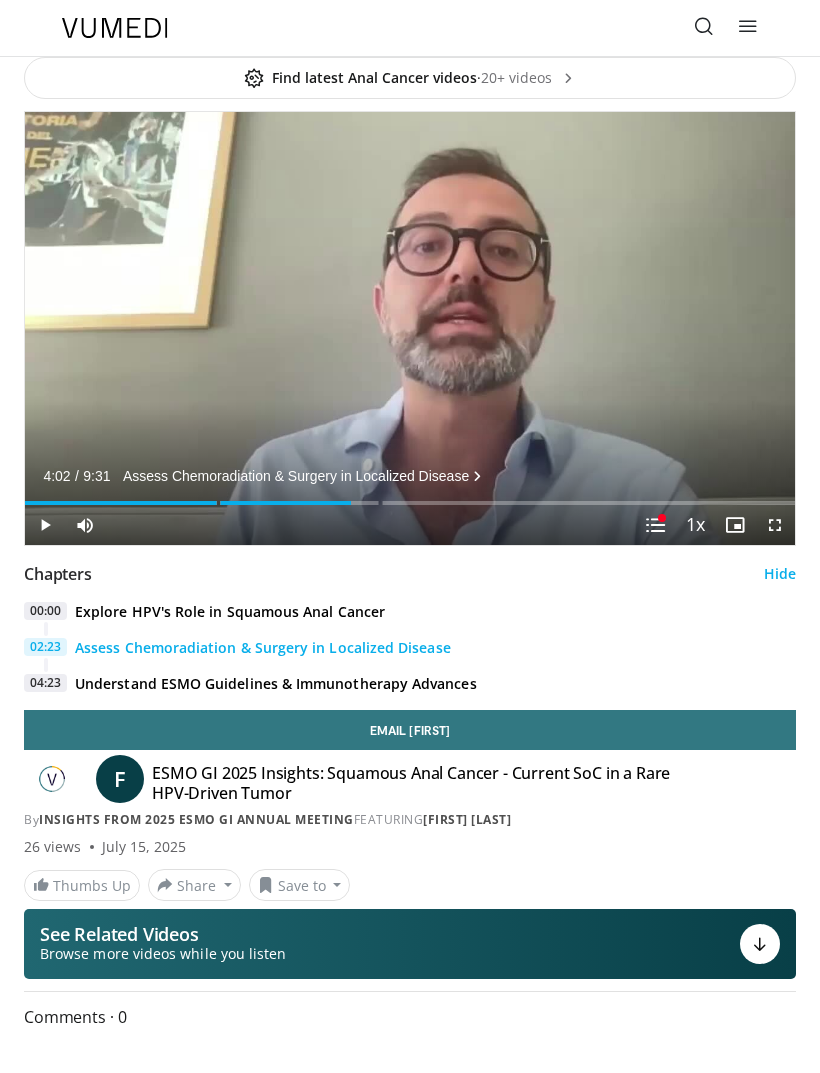 click at bounding box center [188, 503] 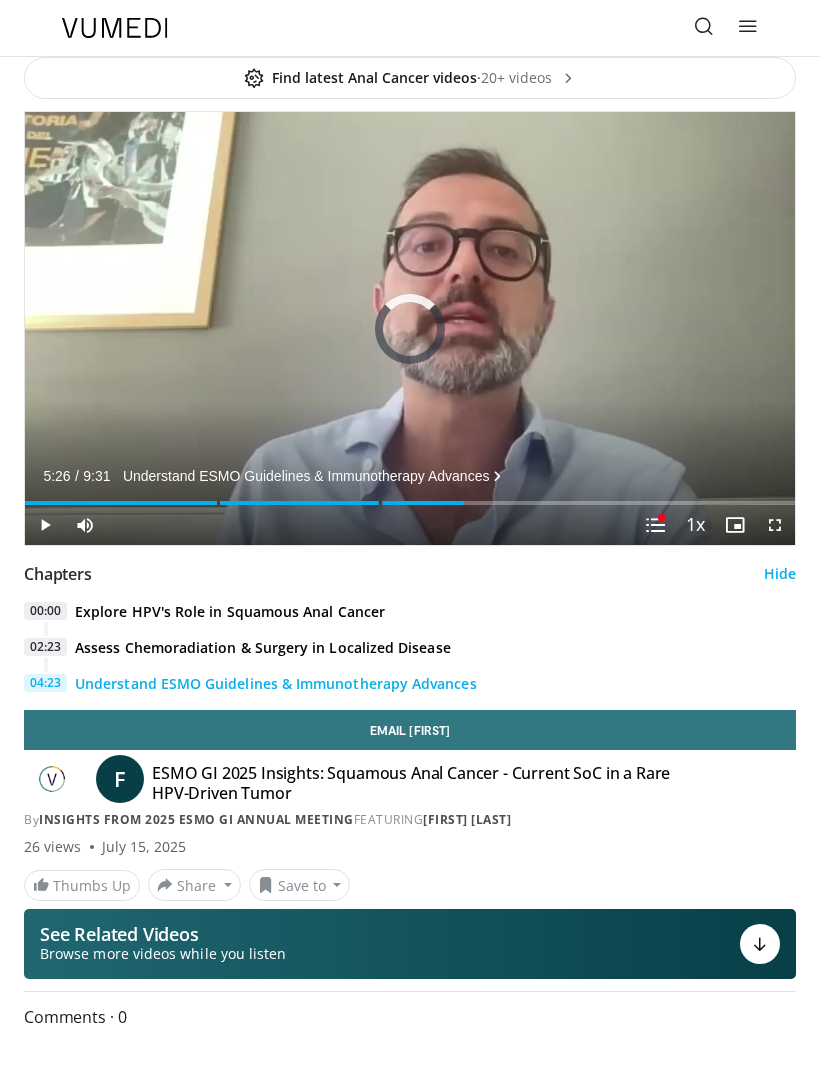 click on "Loaded :  43.70%" at bounding box center [410, 503] 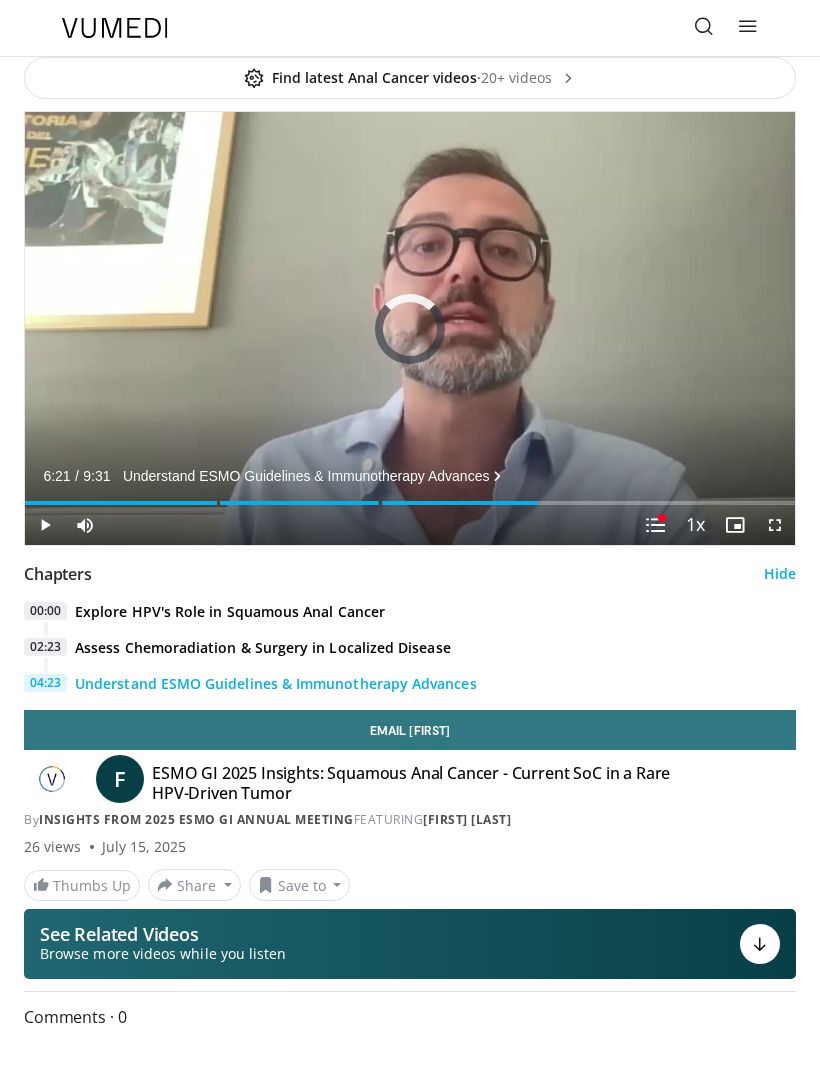 click on "Loaded :  43.70%" at bounding box center (410, 503) 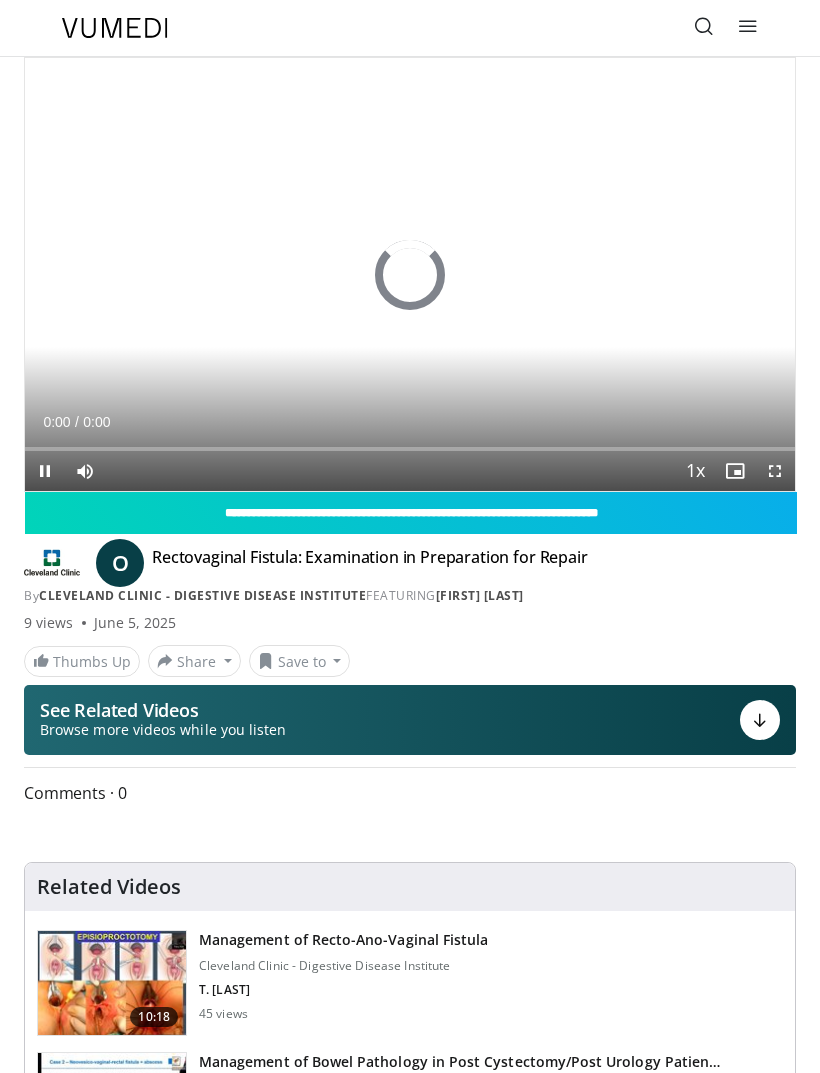scroll, scrollTop: 0, scrollLeft: 0, axis: both 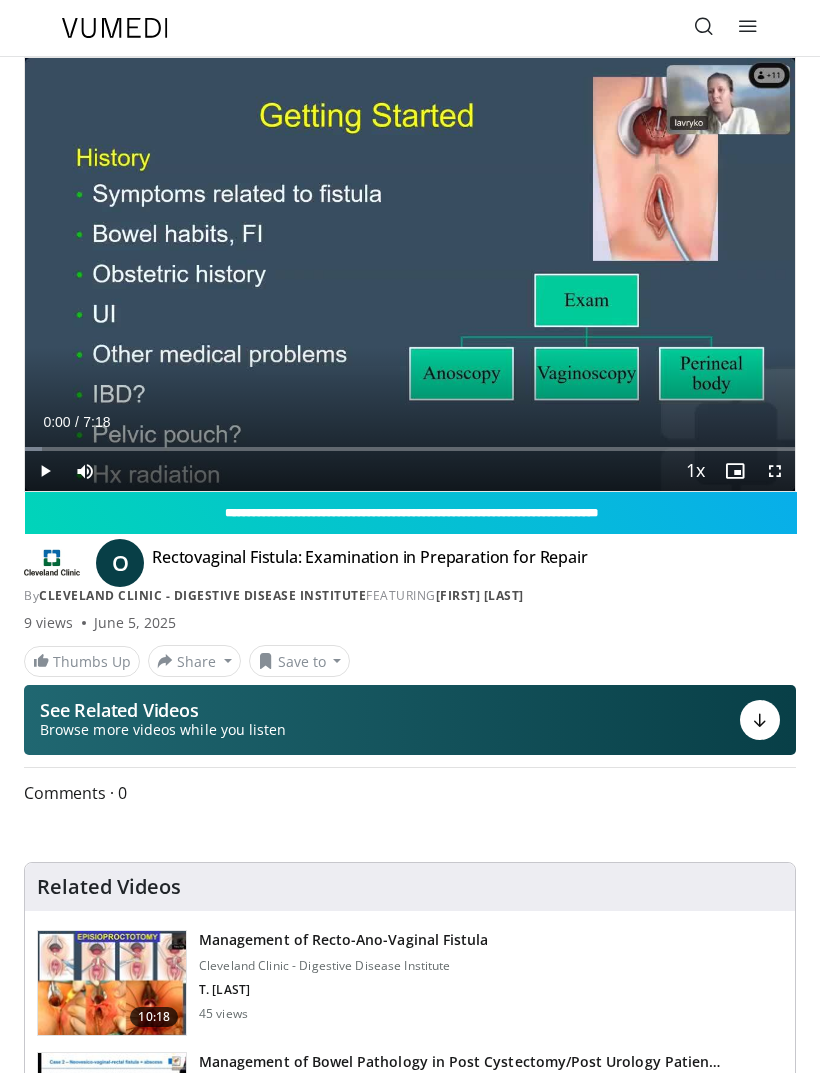 click on "Loaded :  2.23%" at bounding box center [410, 449] 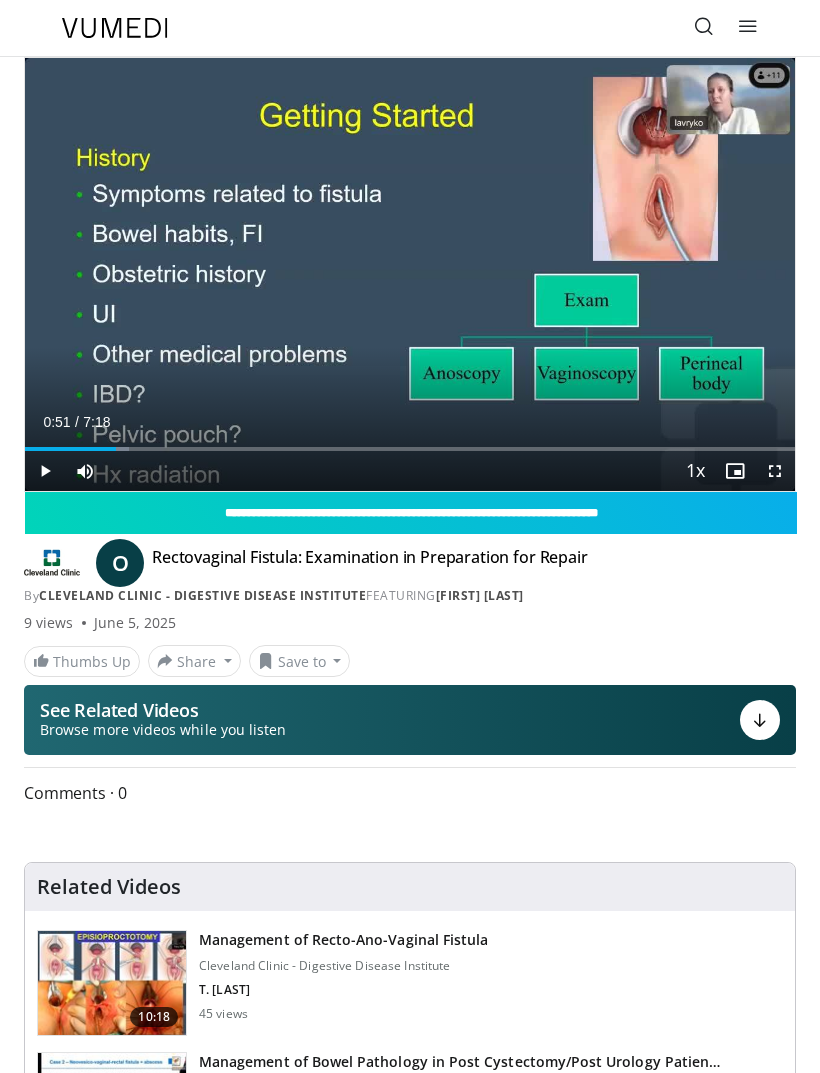 click on "Loaded :  13.55%" at bounding box center [410, 449] 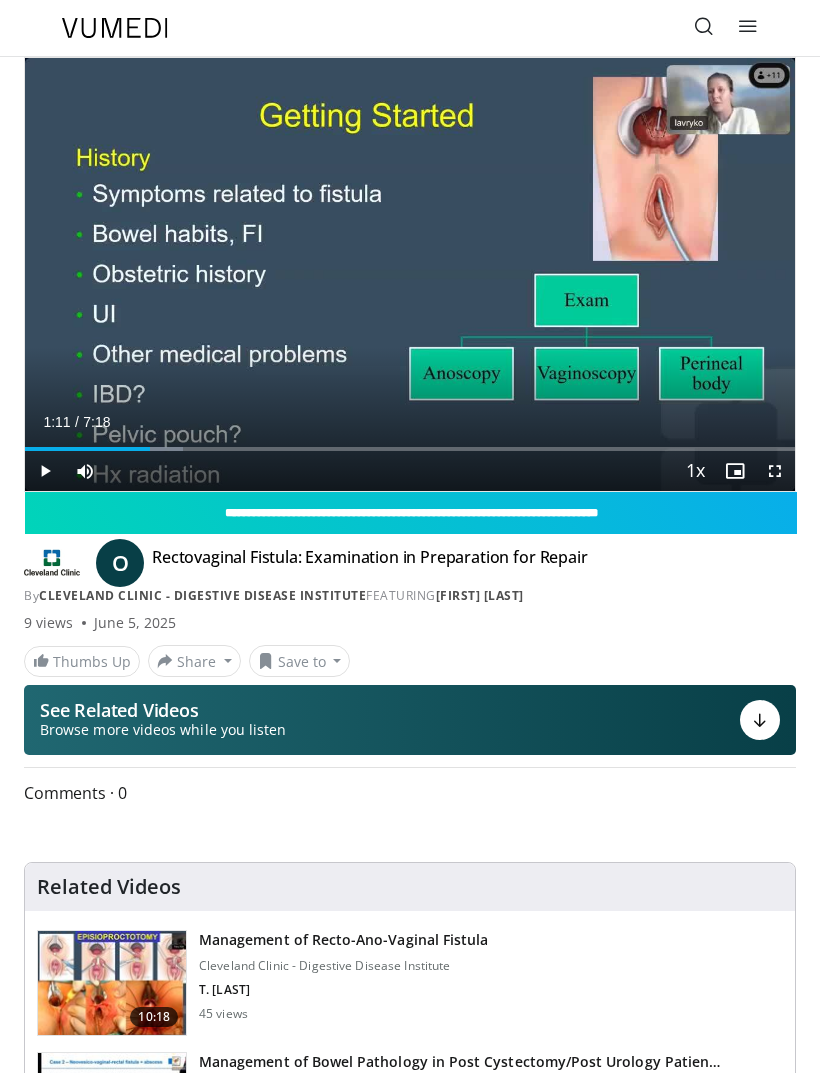 click at bounding box center [139, 449] 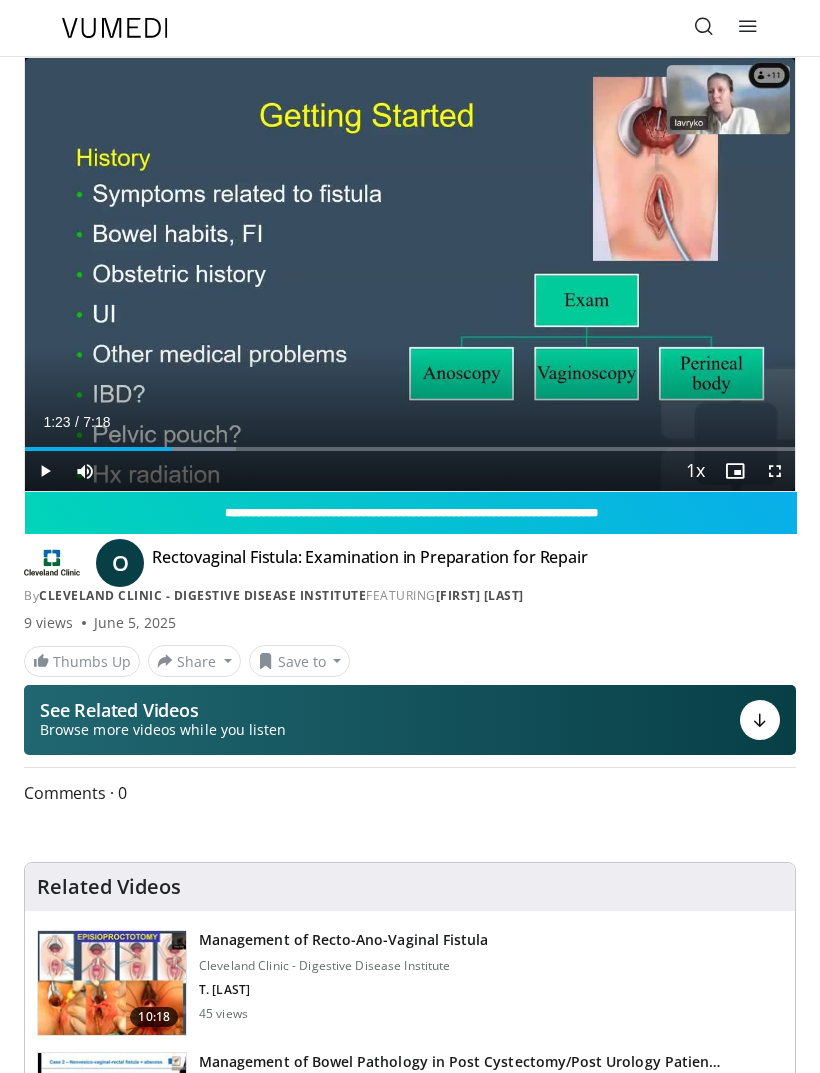 click at bounding box center [165, 449] 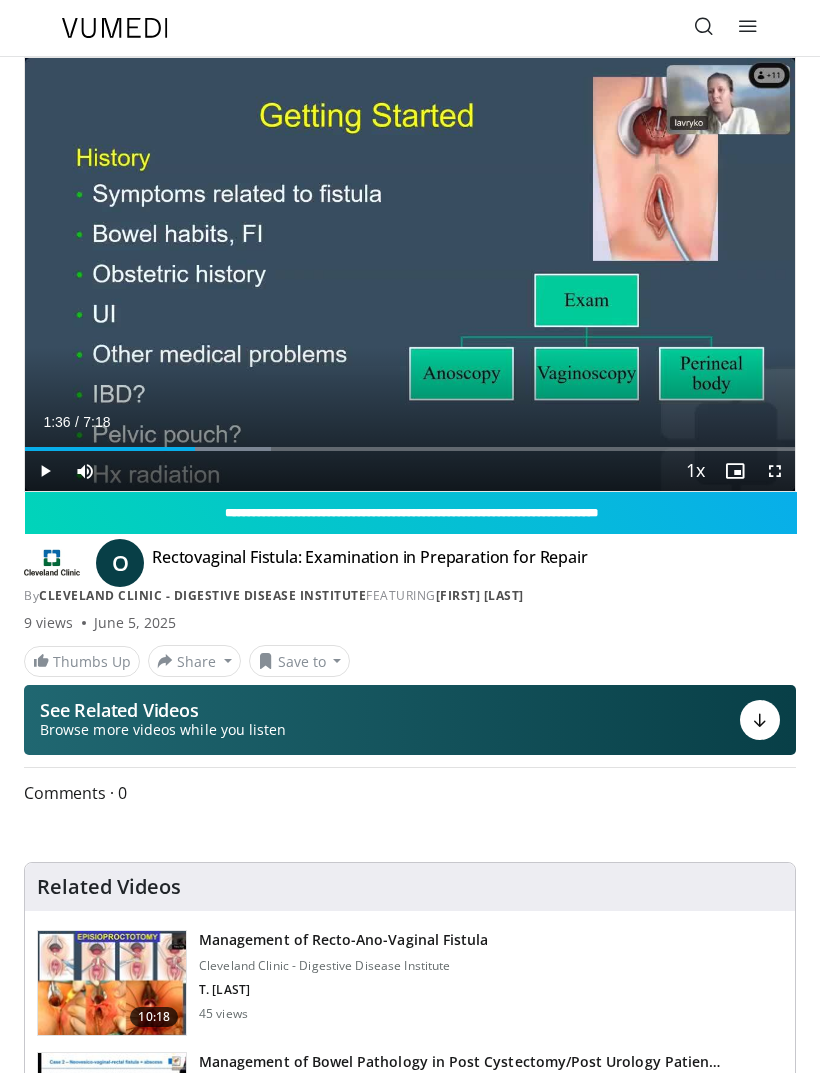 click on "Current Time  1:36 / Duration  7:18 Play Skip Backward Skip Forward Mute Loaded :  31.95% Stream Type  LIVE Seek to live, currently behind live LIVE   1x Playback Rate 0.5x 0.75x 1x , selected 1.25x 1.5x 1.75x 2x Chapters Chapters Descriptions descriptions off , selected Captions captions off , selected Audio Track en (Main) , selected Fullscreen Enable picture-in-picture mode" at bounding box center (410, 471) 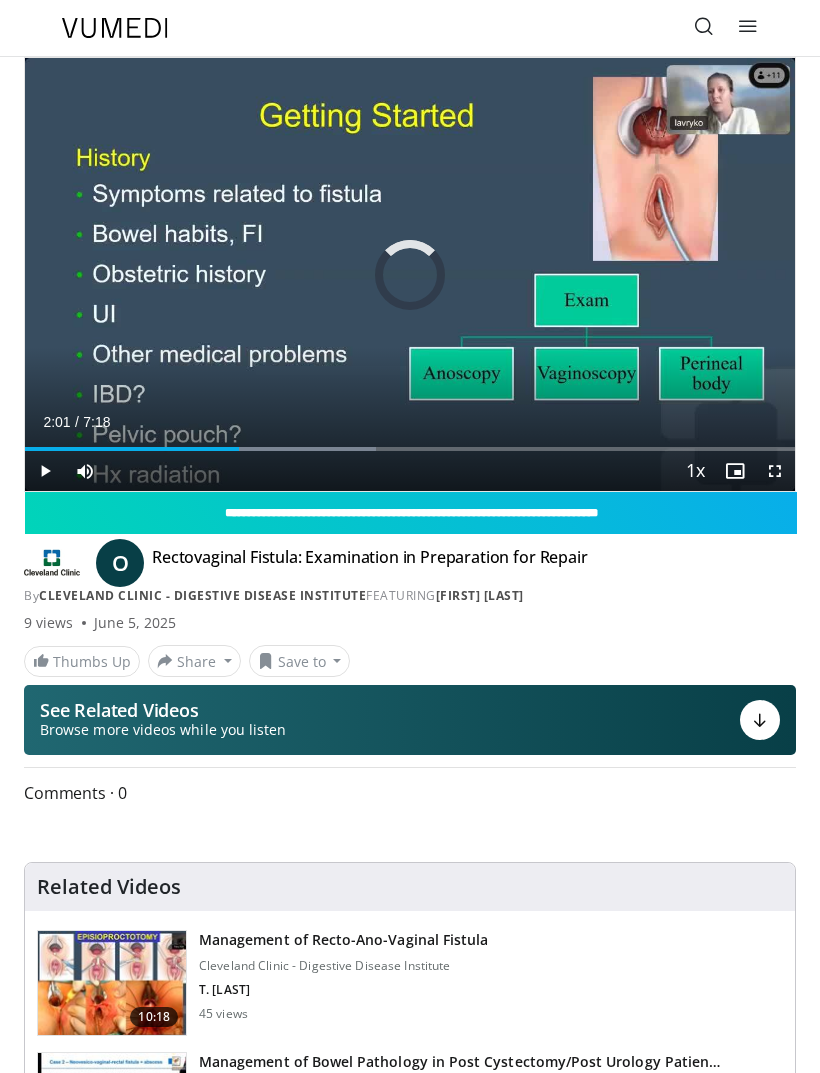 click at bounding box center (235, 449) 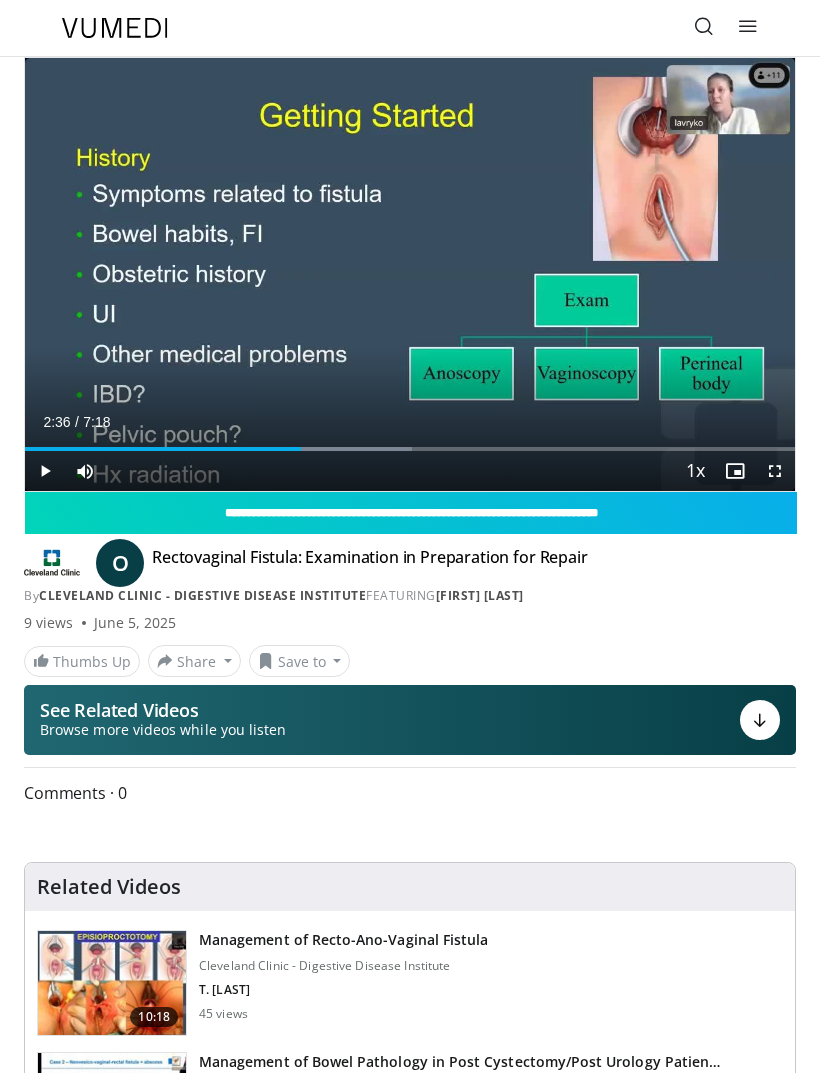click at bounding box center (253, 449) 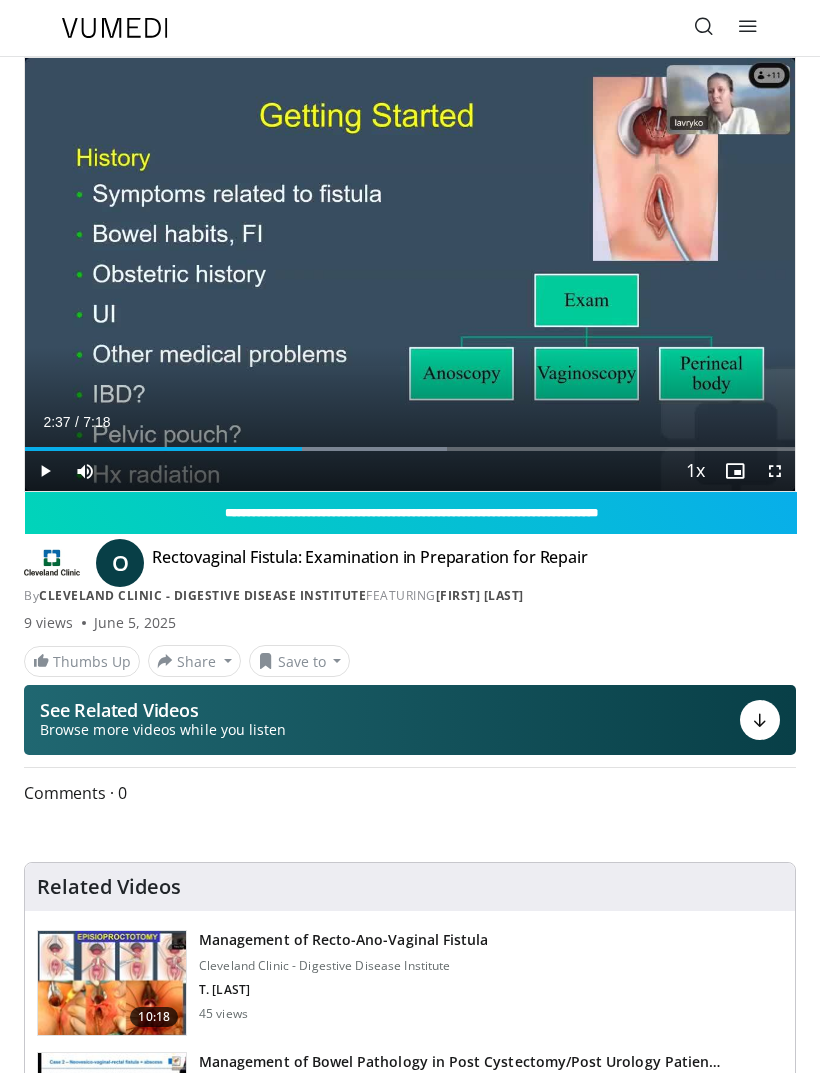 click at bounding box center [270, 449] 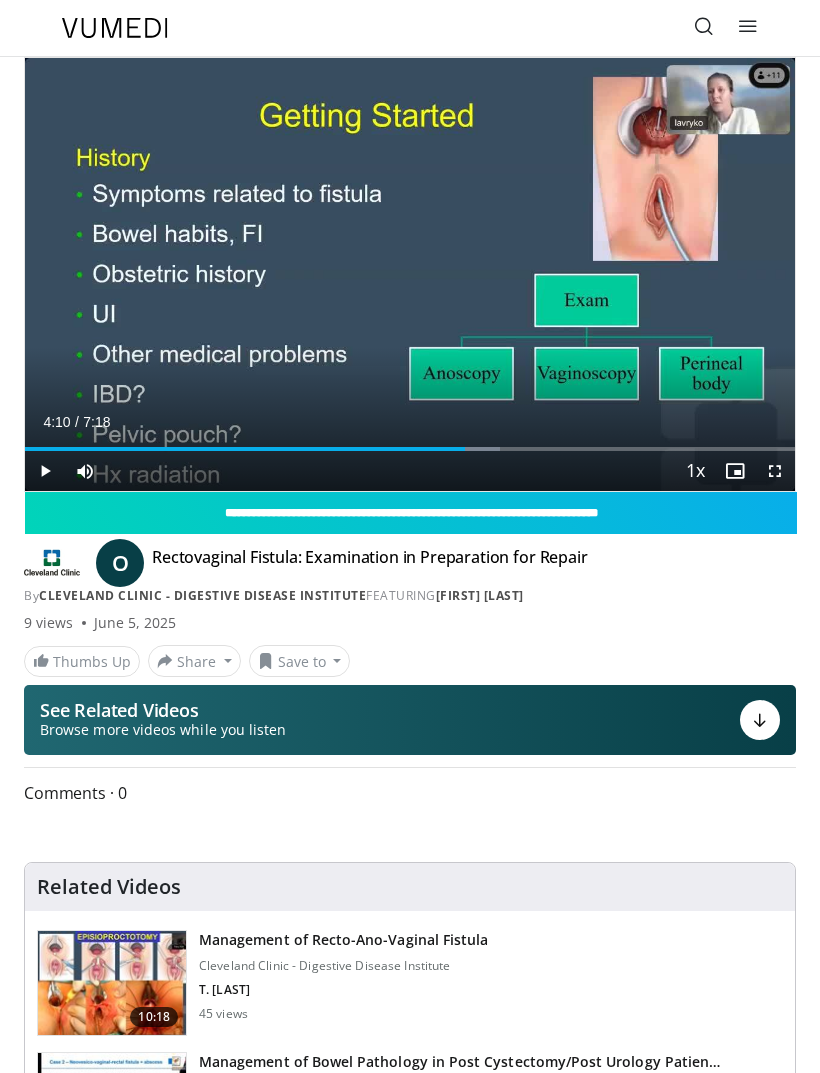 click at bounding box center (245, 449) 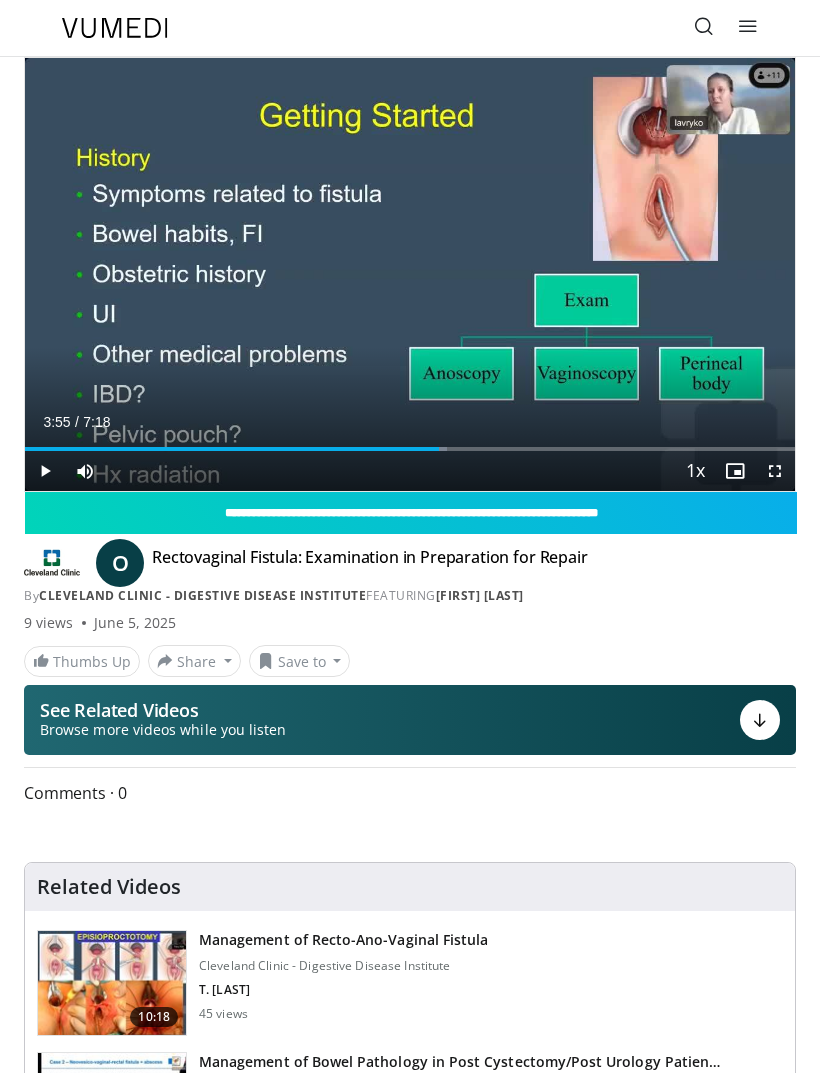 click on "Loaded :  54.78%" at bounding box center [410, 449] 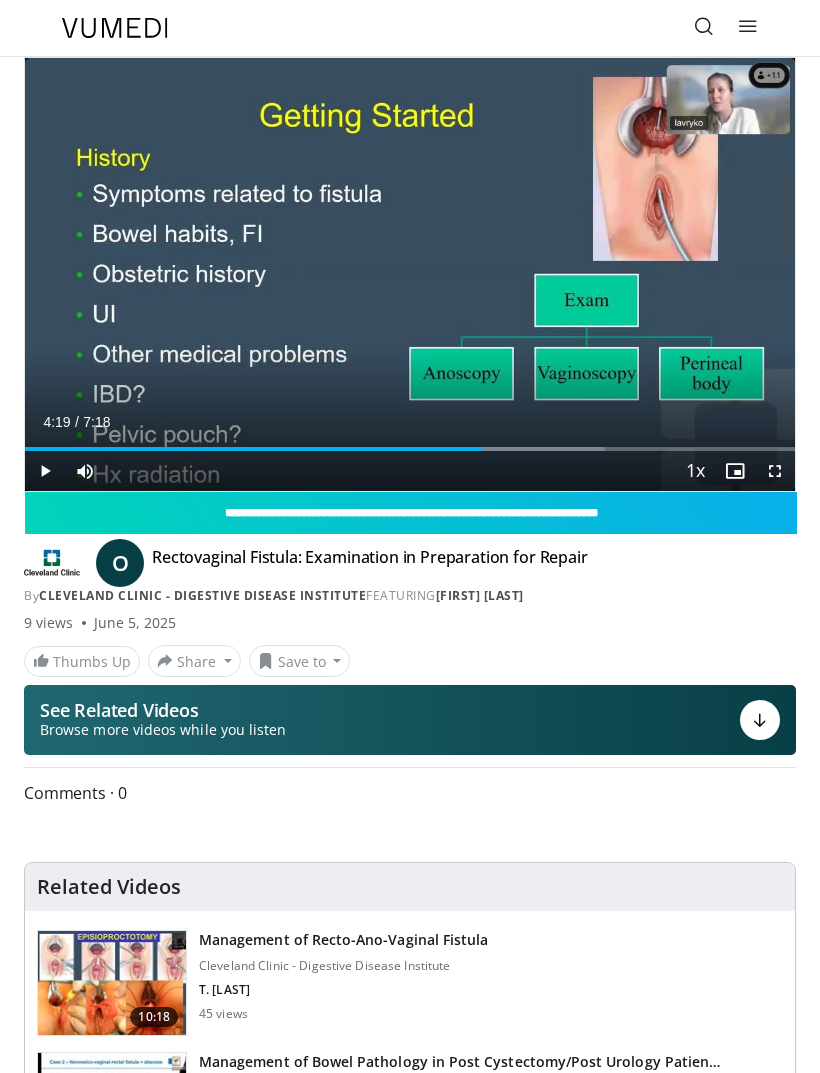 click at bounding box center [517, 449] 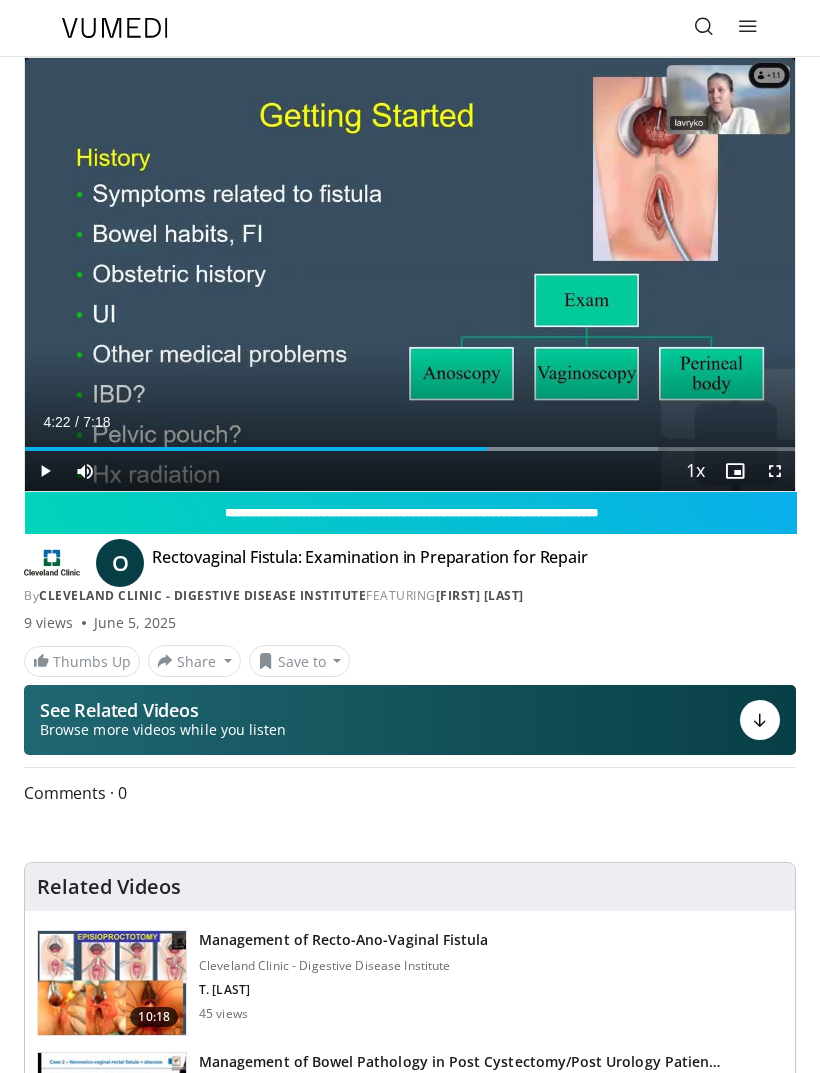 click at bounding box center (543, 449) 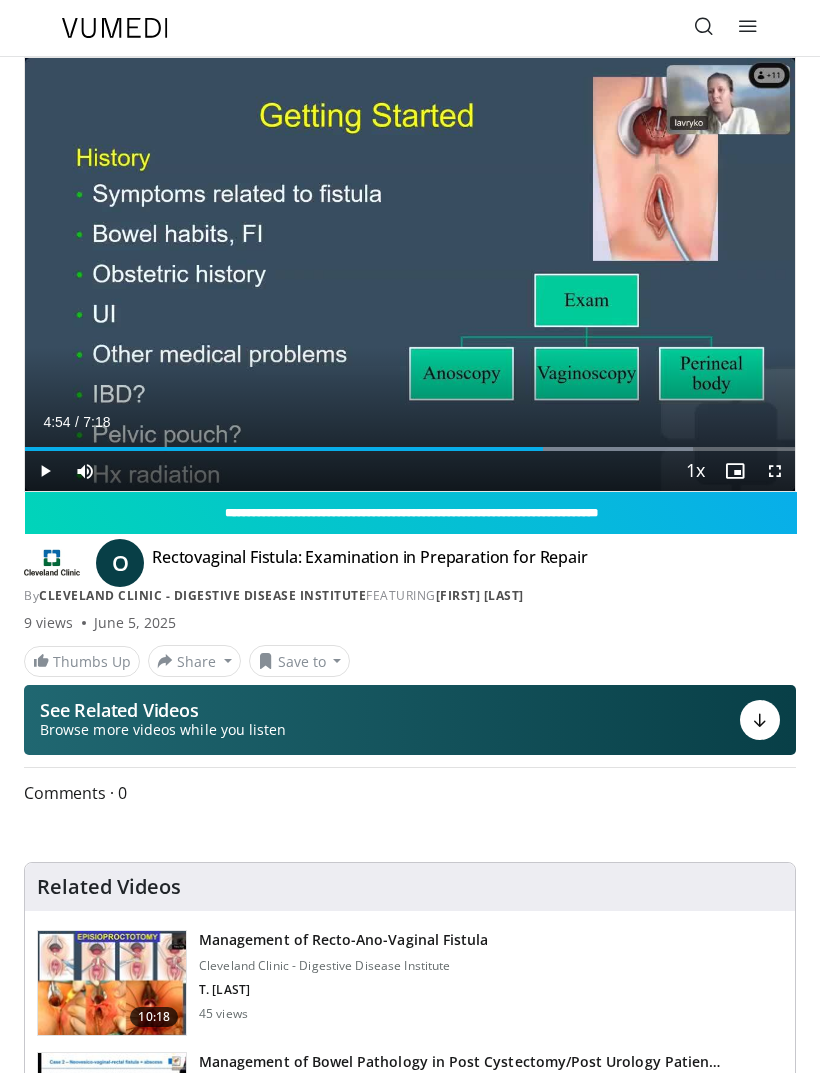 click at bounding box center (561, 449) 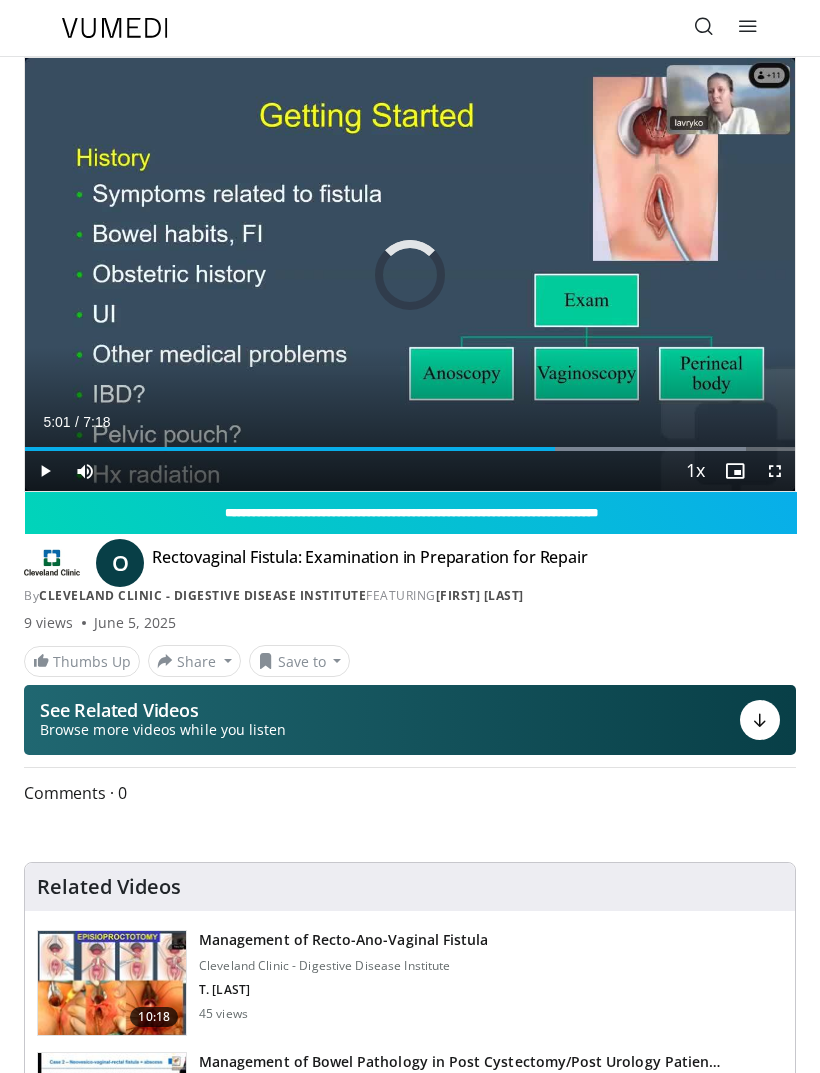 click at bounding box center [587, 449] 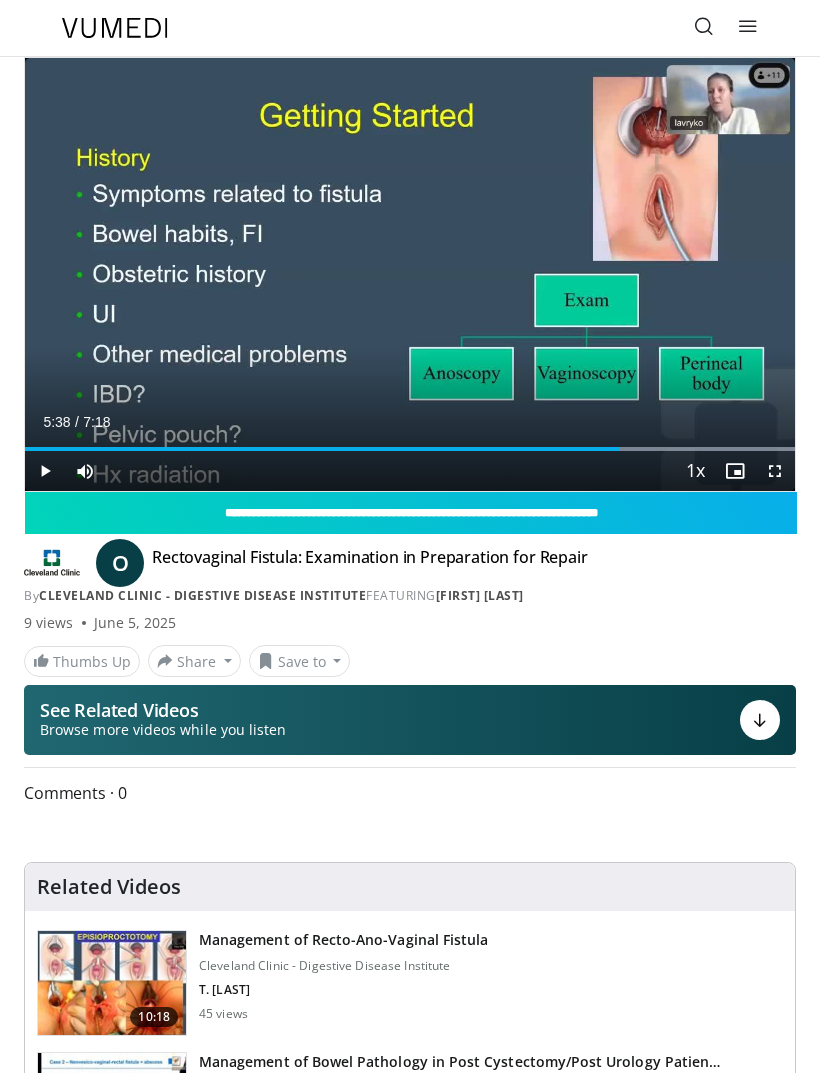 click at bounding box center (612, 449) 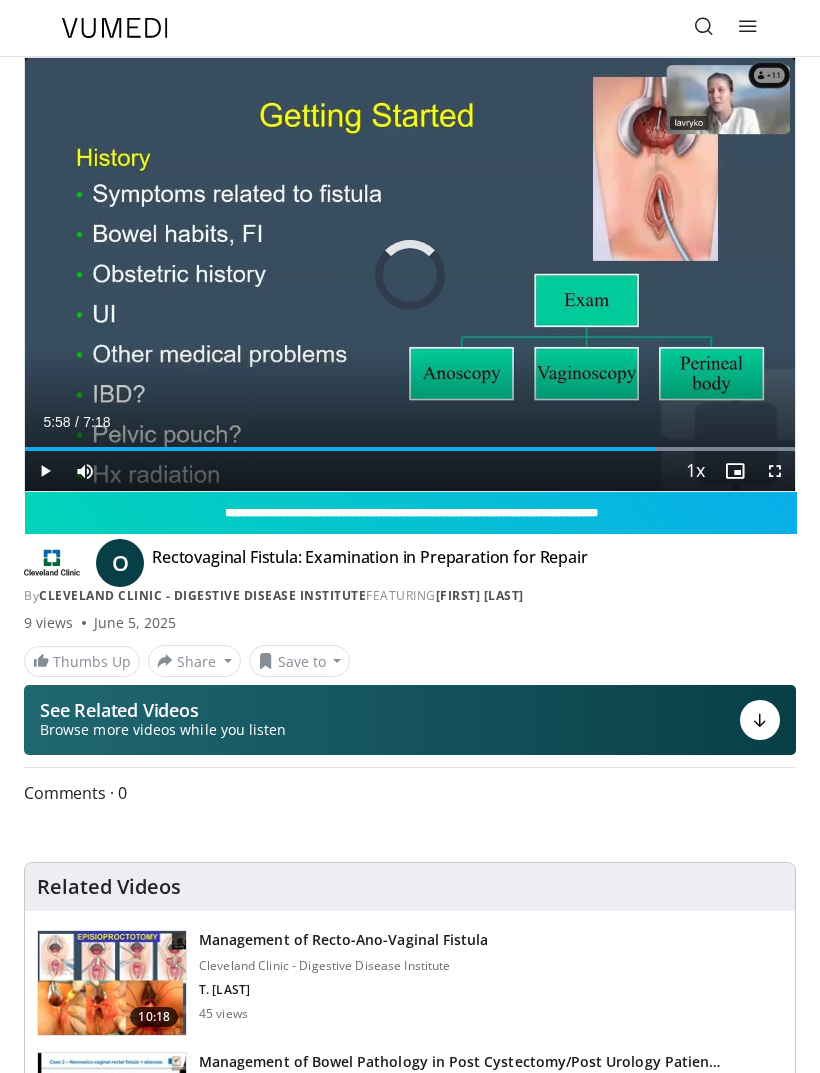 click at bounding box center (612, 449) 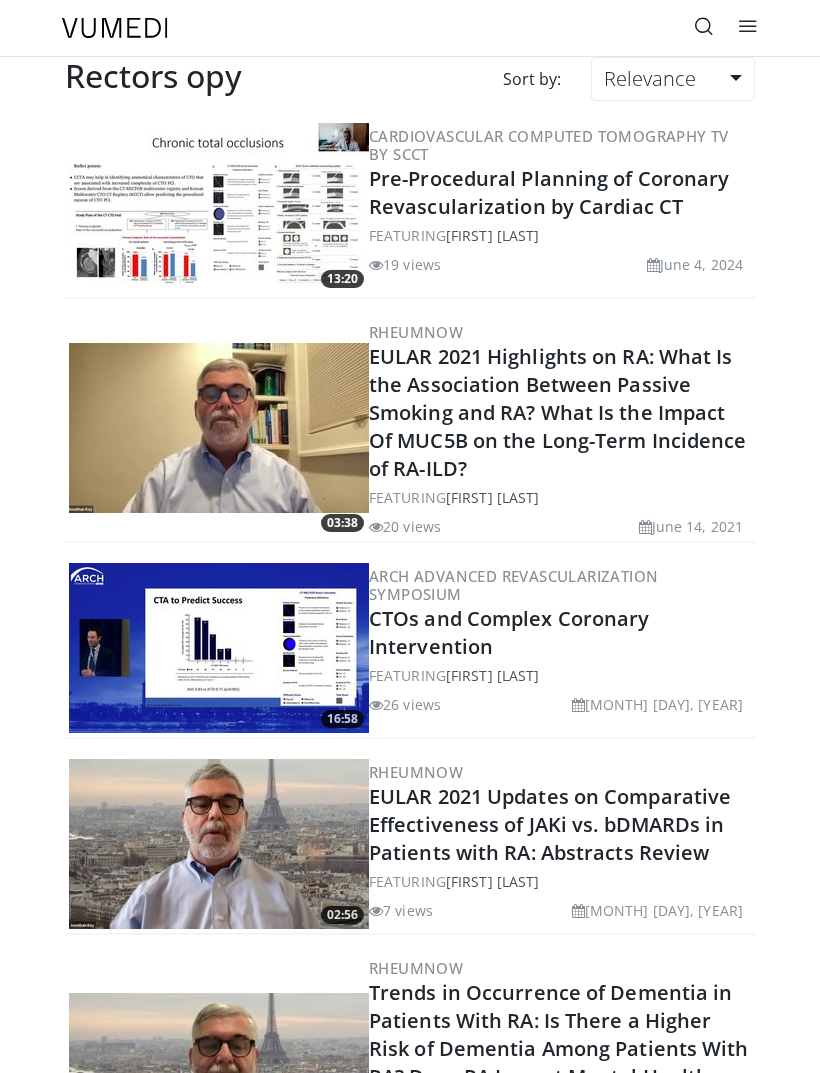 scroll, scrollTop: 0, scrollLeft: 0, axis: both 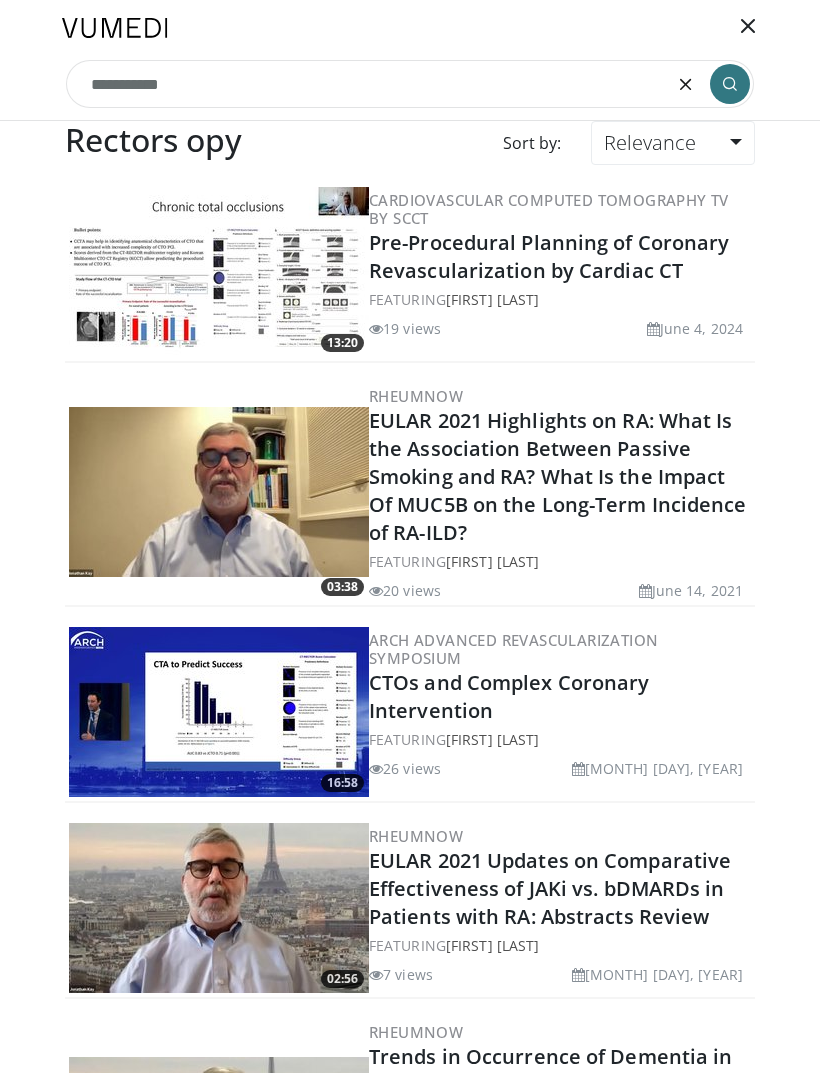 click on "Specialties
Adult & Family Medicine
Allergy, Asthma, Immunology
Anesthesiology
Cardiology
Dental
Dermatology
Endocrinology
Gastroenterology & Hepatology
General Surgery
Hematology & Oncology
Infectious Disease
Nephrology
Neurology
Neurosurgery
Obstetrics & Gynecology
Ophthalmology
Oral Maxillofacial
Orthopaedics
Otolaryngology
Pediatrics
Plastic Surgery
Podiatry
Psychiatry
Pulmonology
Radiation Oncology
Radiology
Rheumatology
Urology
Browse
T" at bounding box center (410, 60) 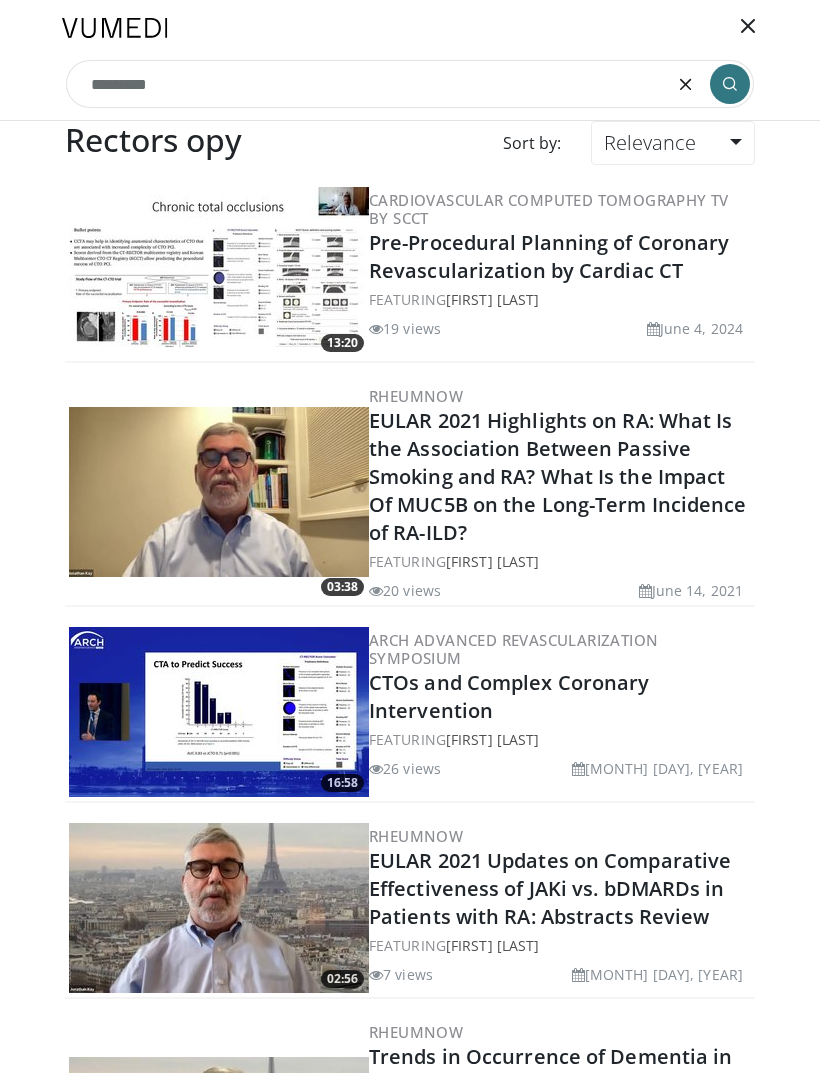 type on "**********" 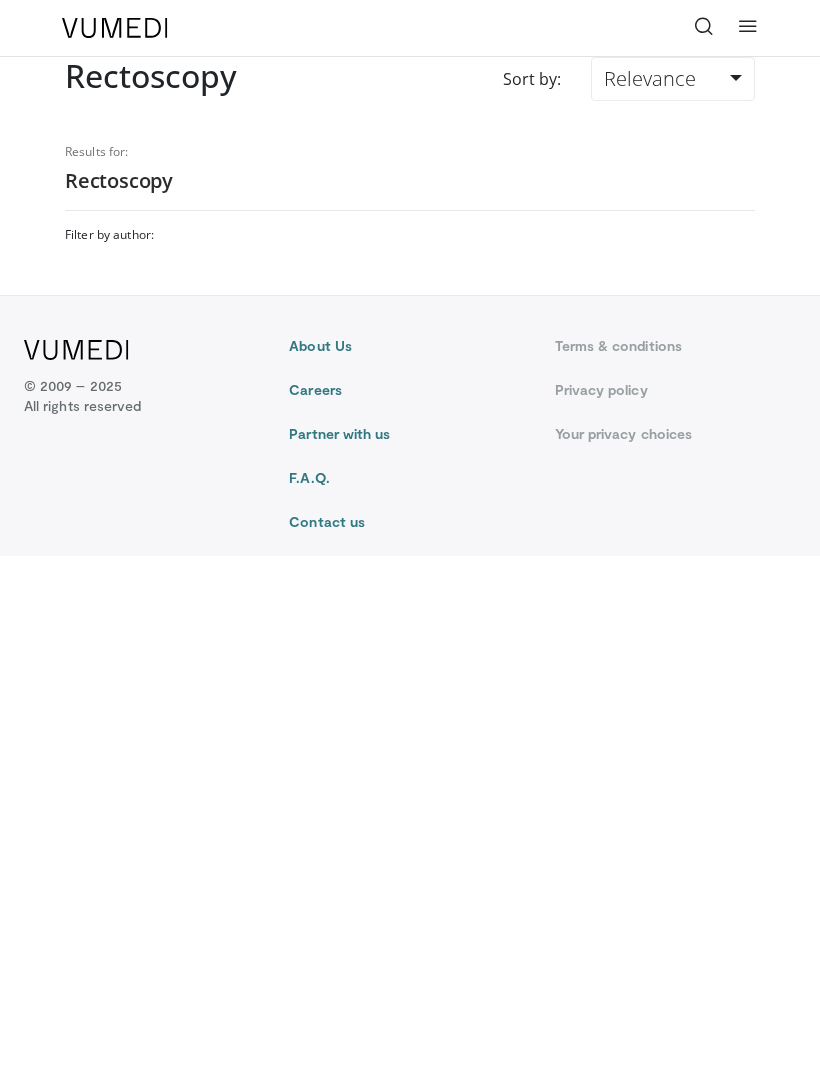 scroll, scrollTop: 0, scrollLeft: 0, axis: both 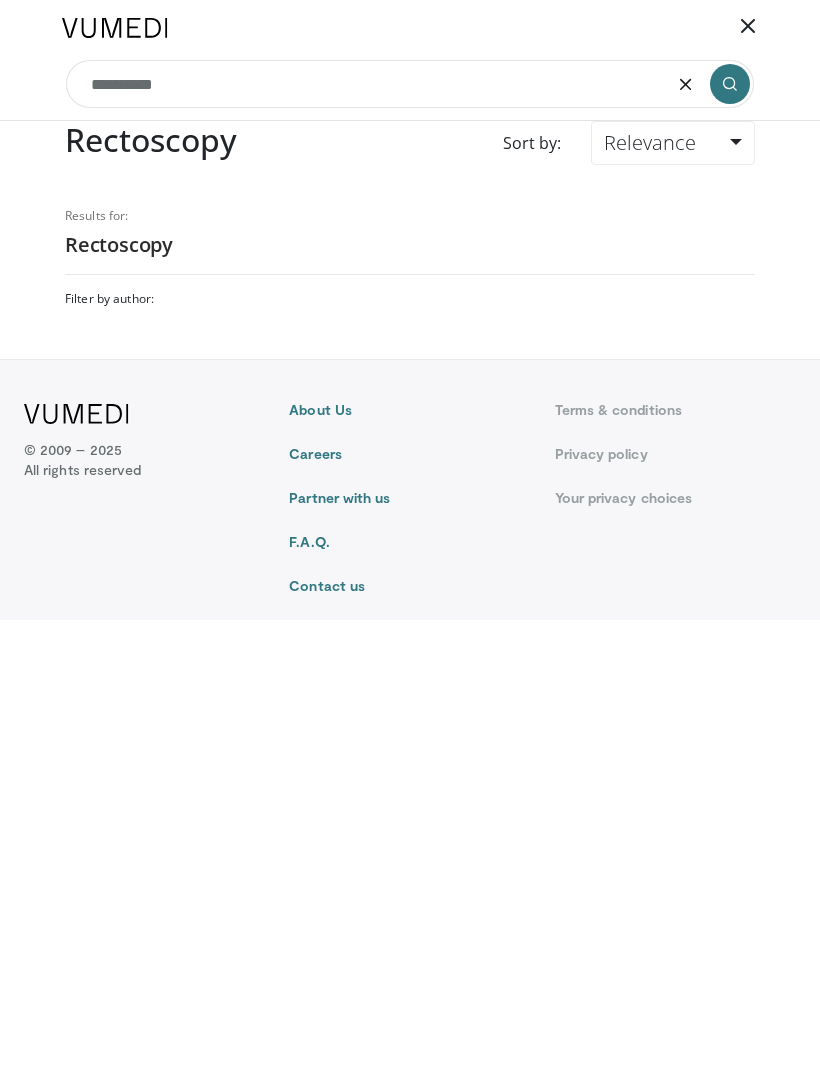 click at bounding box center (686, 84) 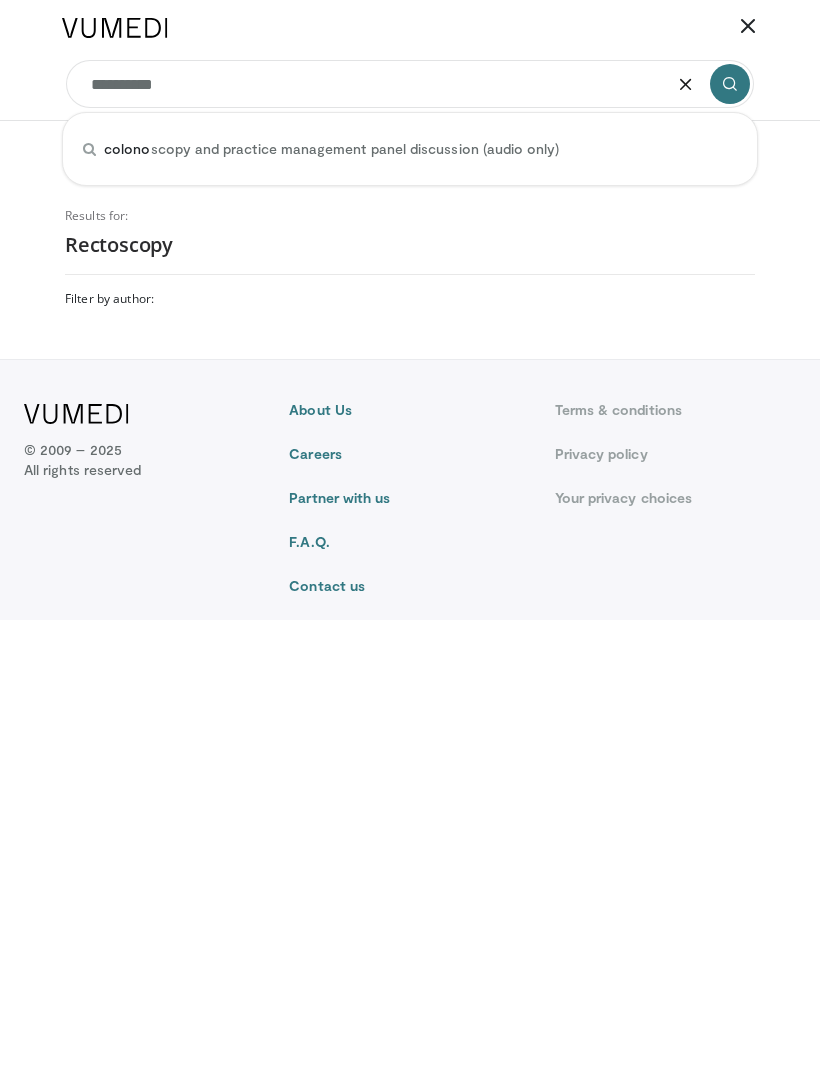 type on "**********" 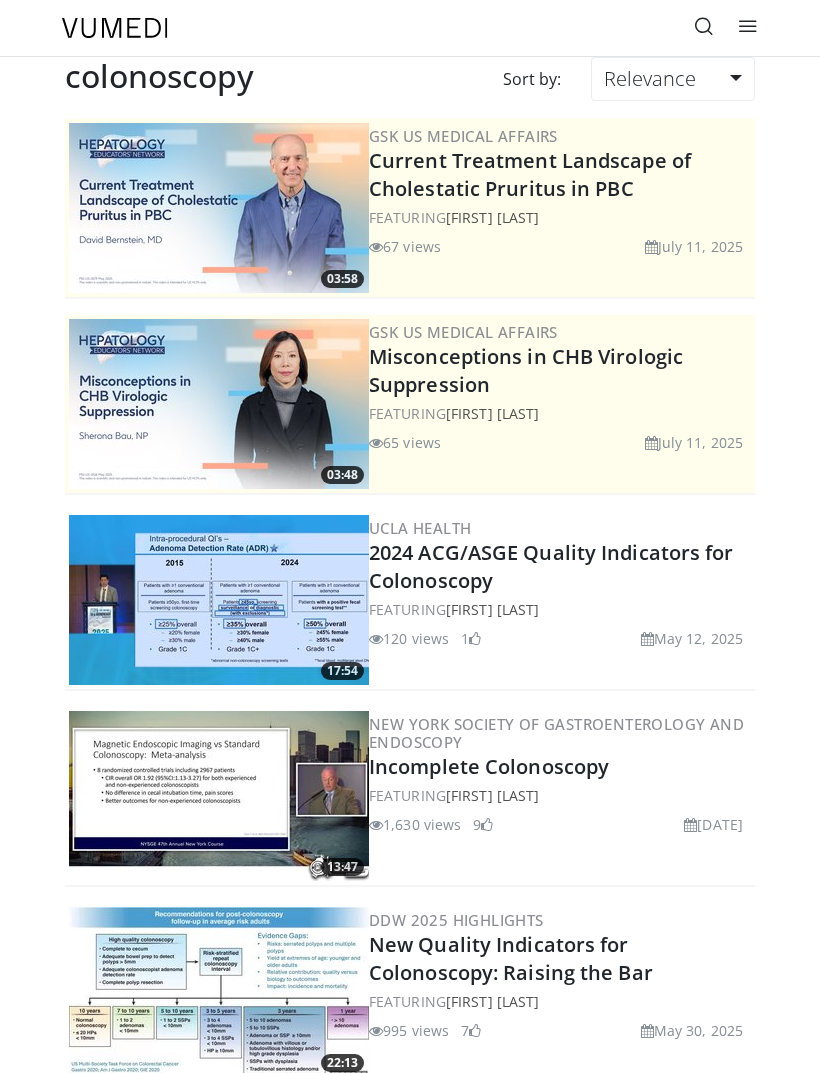 scroll, scrollTop: 0, scrollLeft: 0, axis: both 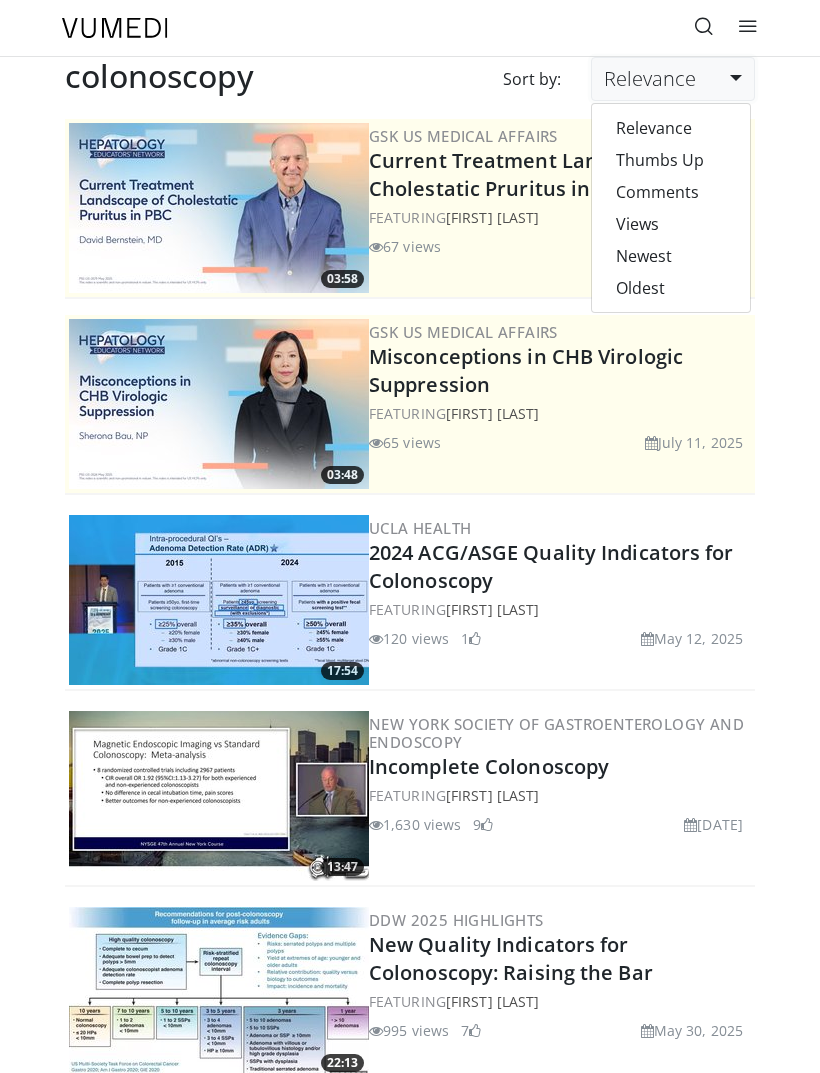click on "Newest" at bounding box center (671, 256) 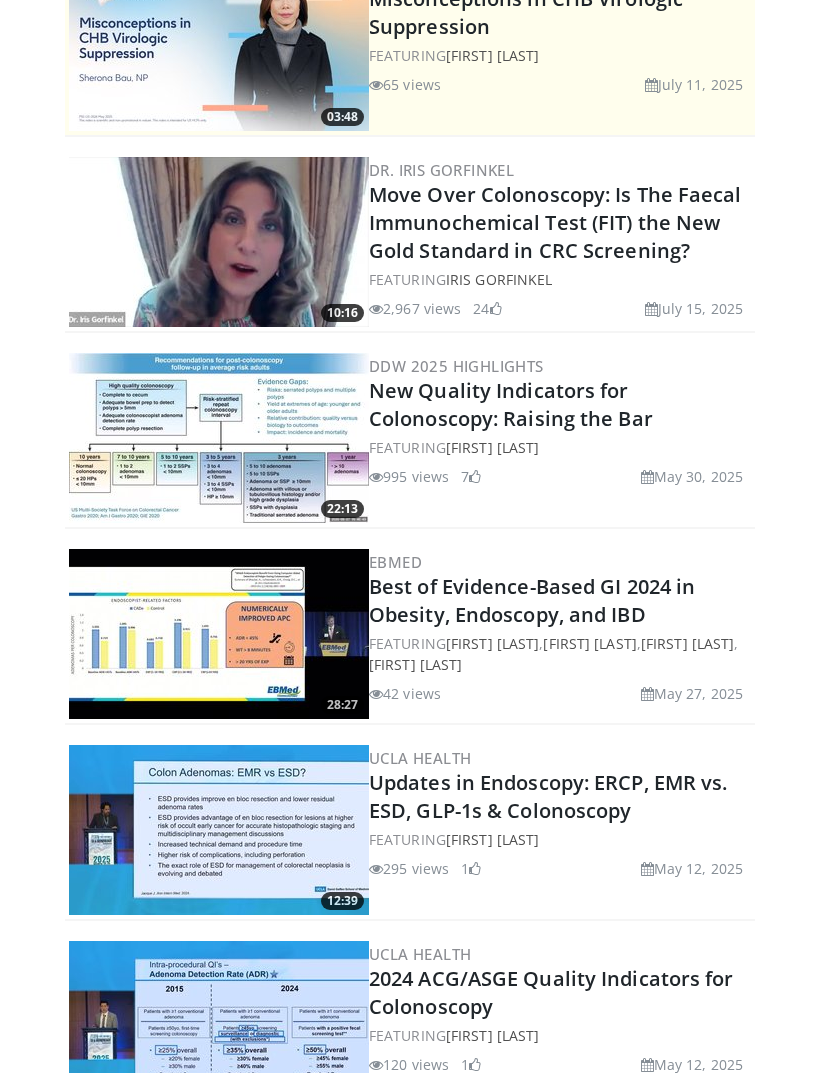 scroll, scrollTop: 0, scrollLeft: 0, axis: both 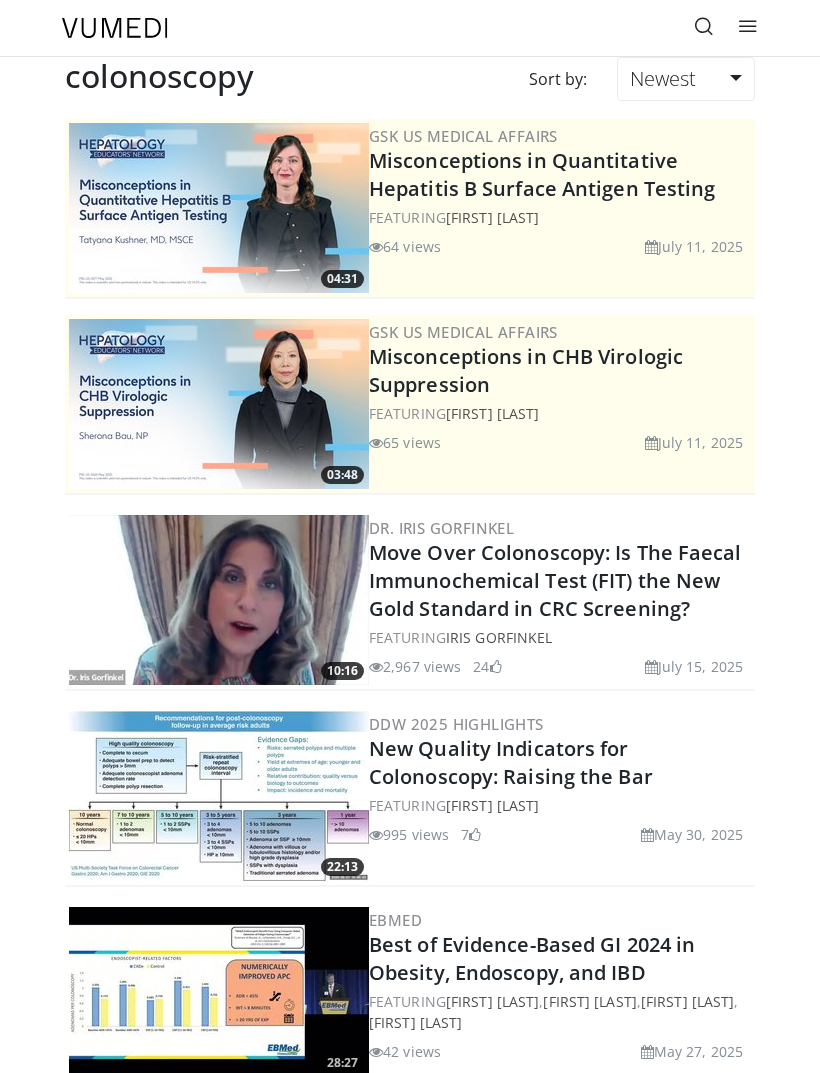 click at bounding box center (748, 28) 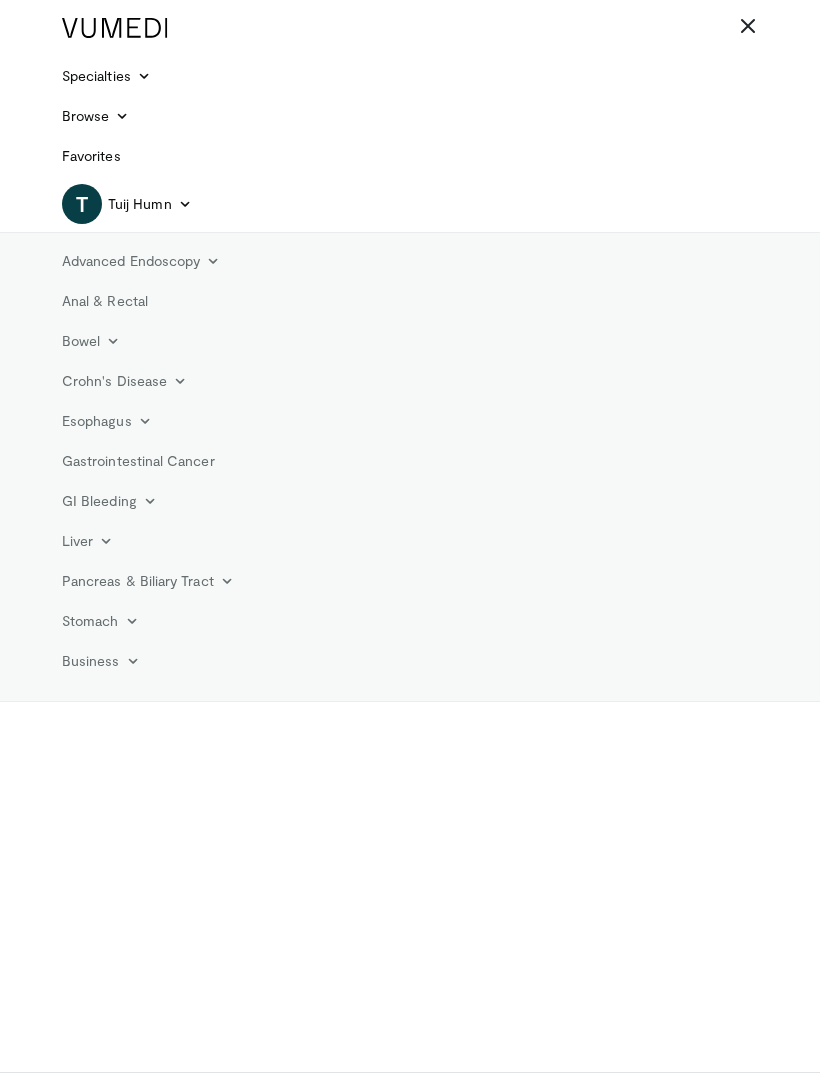 click on "Tuij
Humn" at bounding box center [140, 204] 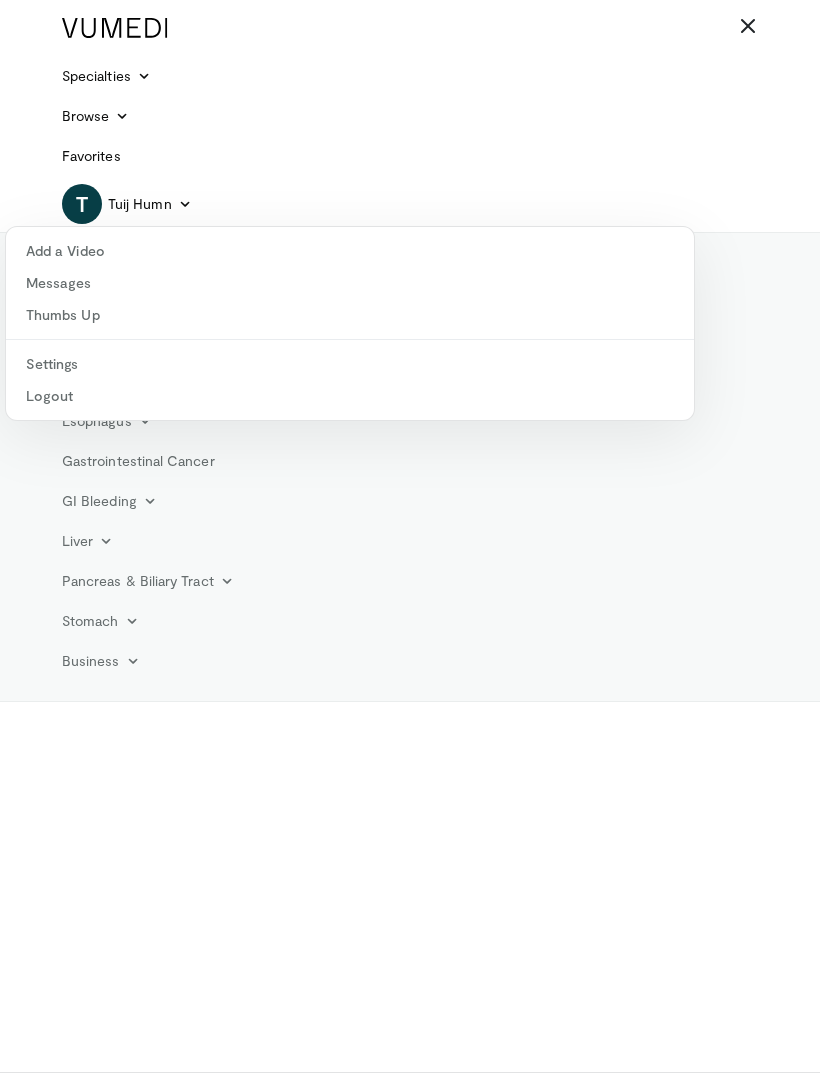 click on "Logout" at bounding box center [350, 396] 